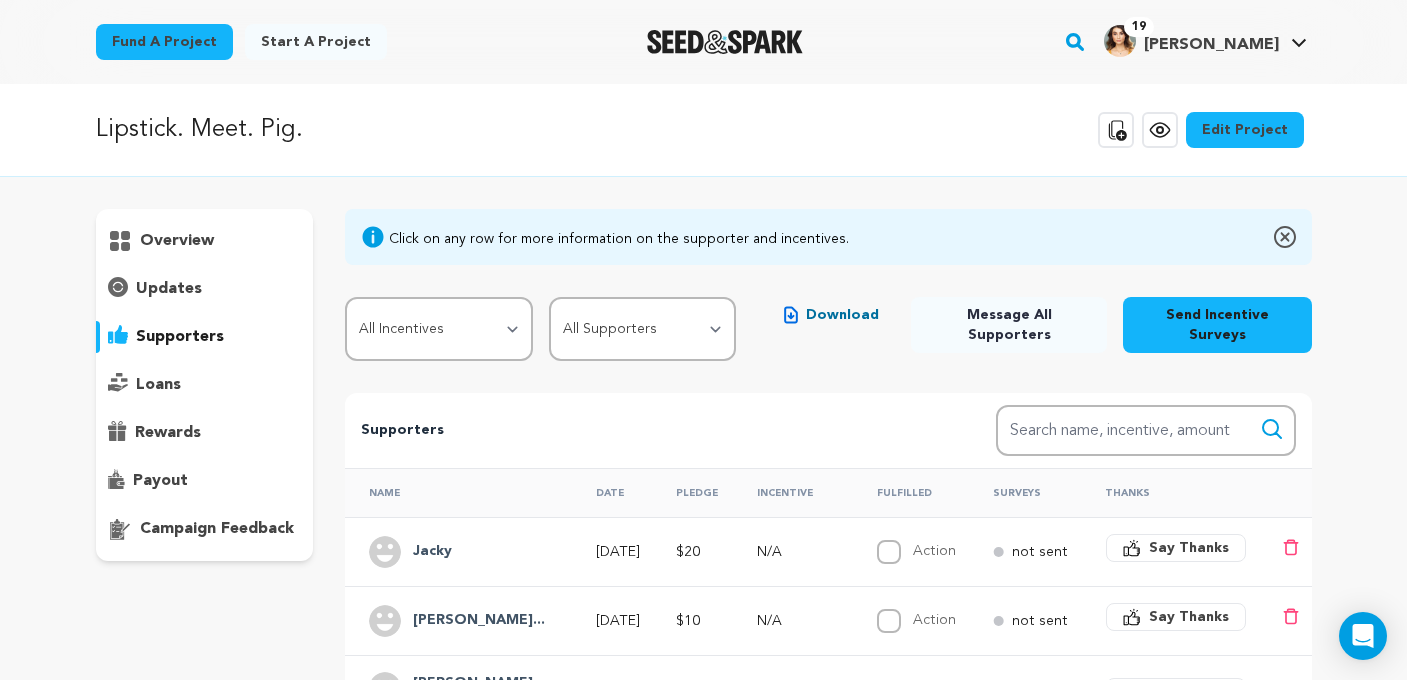 scroll, scrollTop: 0, scrollLeft: 0, axis: both 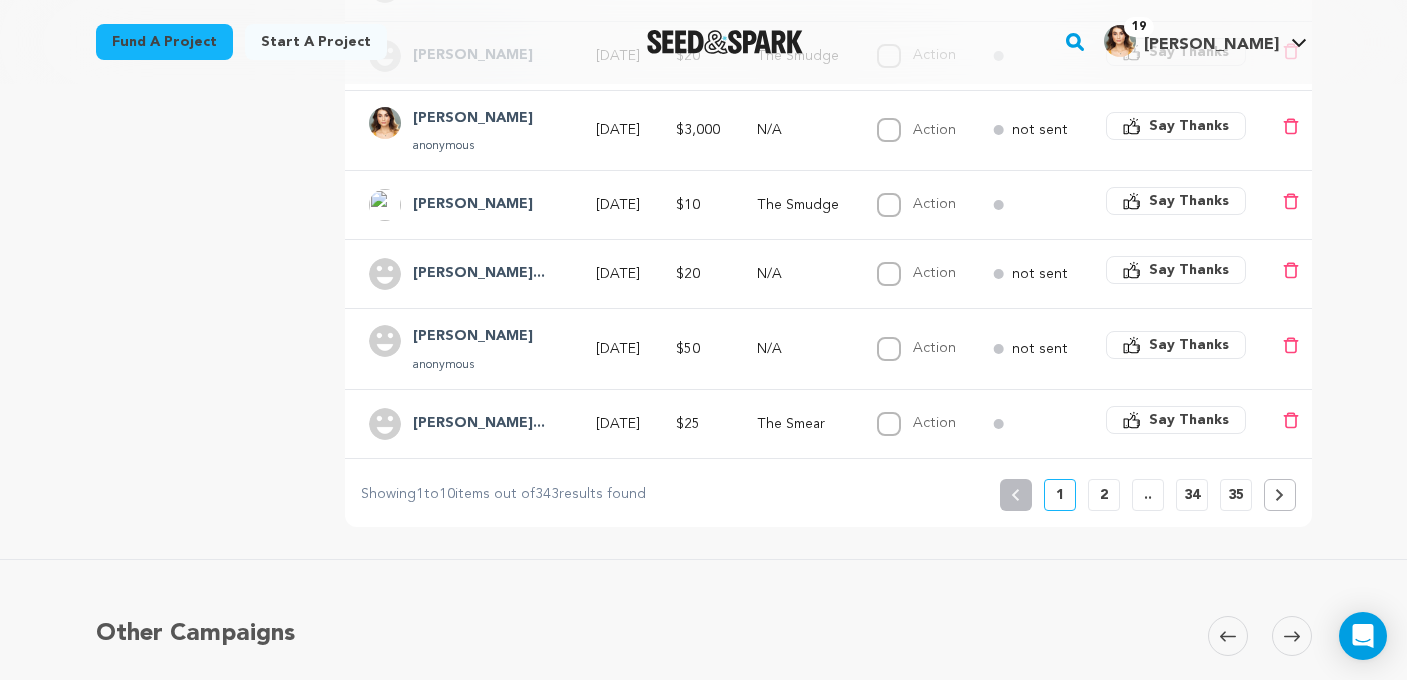 click on "2" at bounding box center (1104, 495) 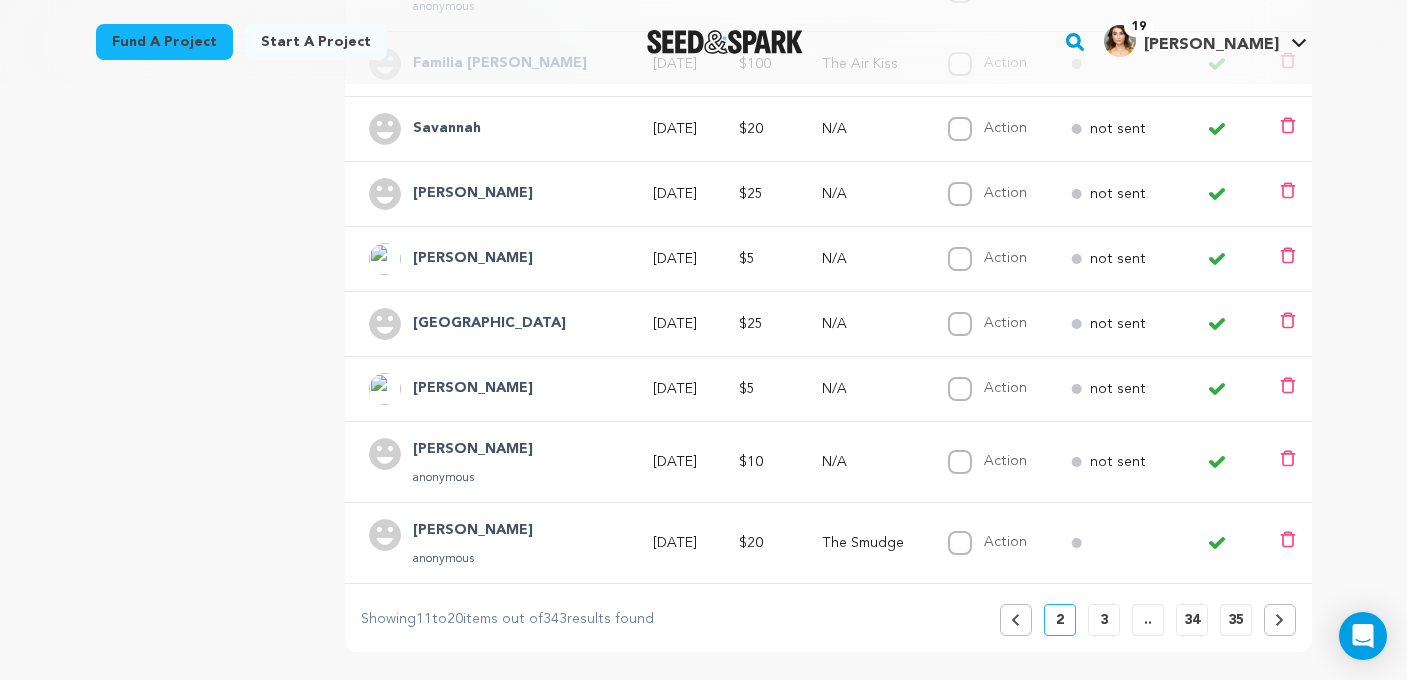 scroll, scrollTop: 648, scrollLeft: 0, axis: vertical 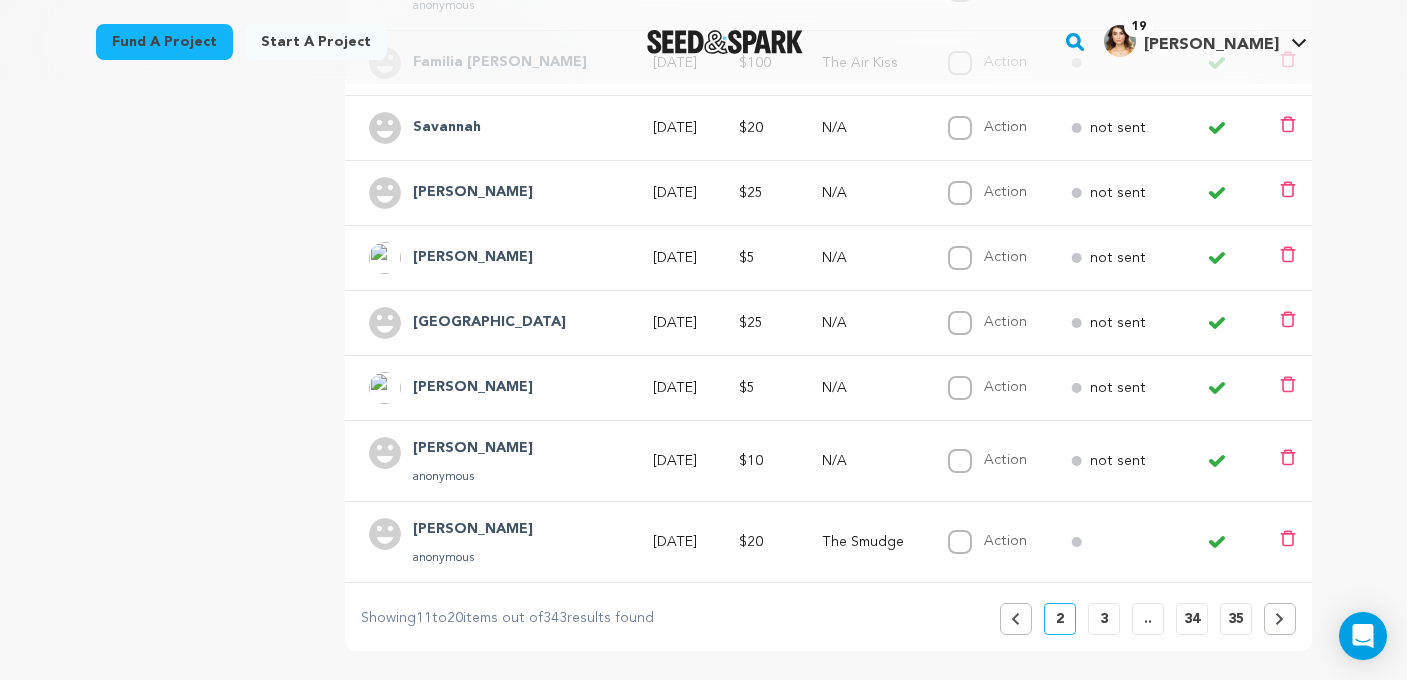 click 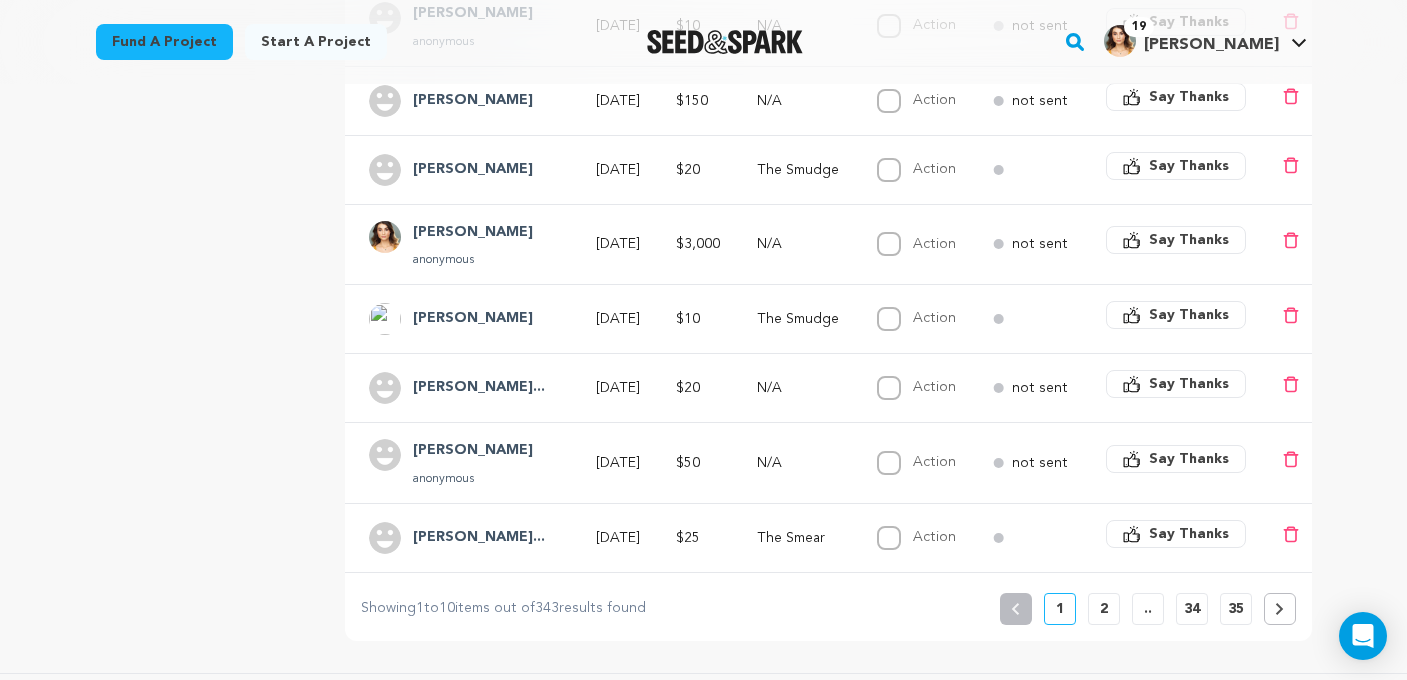 scroll, scrollTop: 685, scrollLeft: 0, axis: vertical 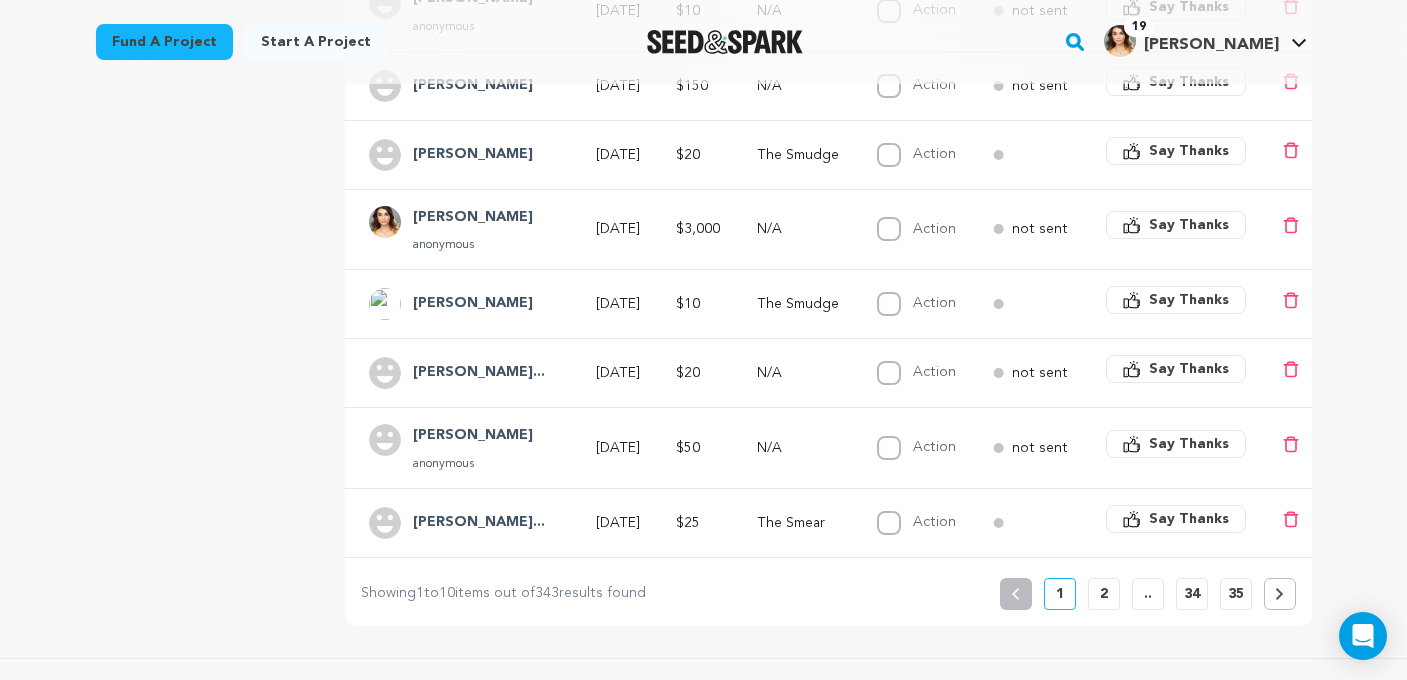 click on "Say Thanks" at bounding box center [1189, 519] 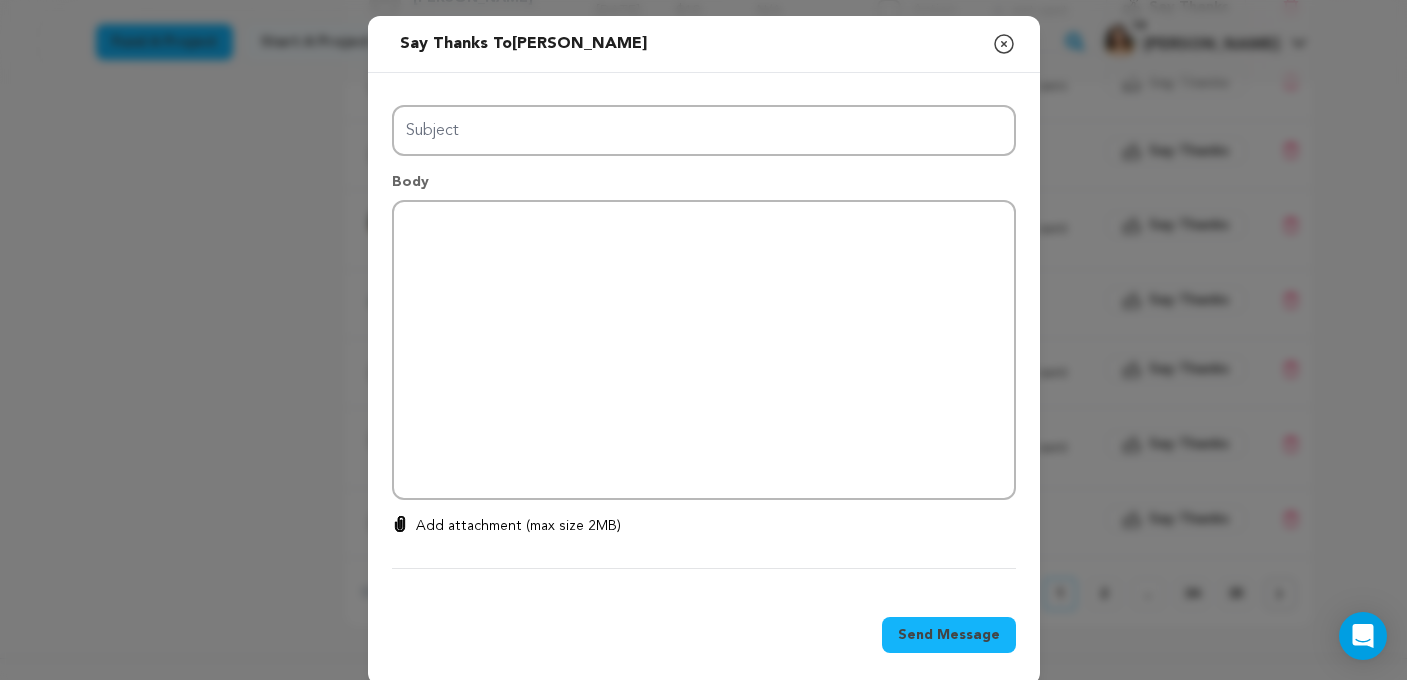 type on "Thanks for your support!" 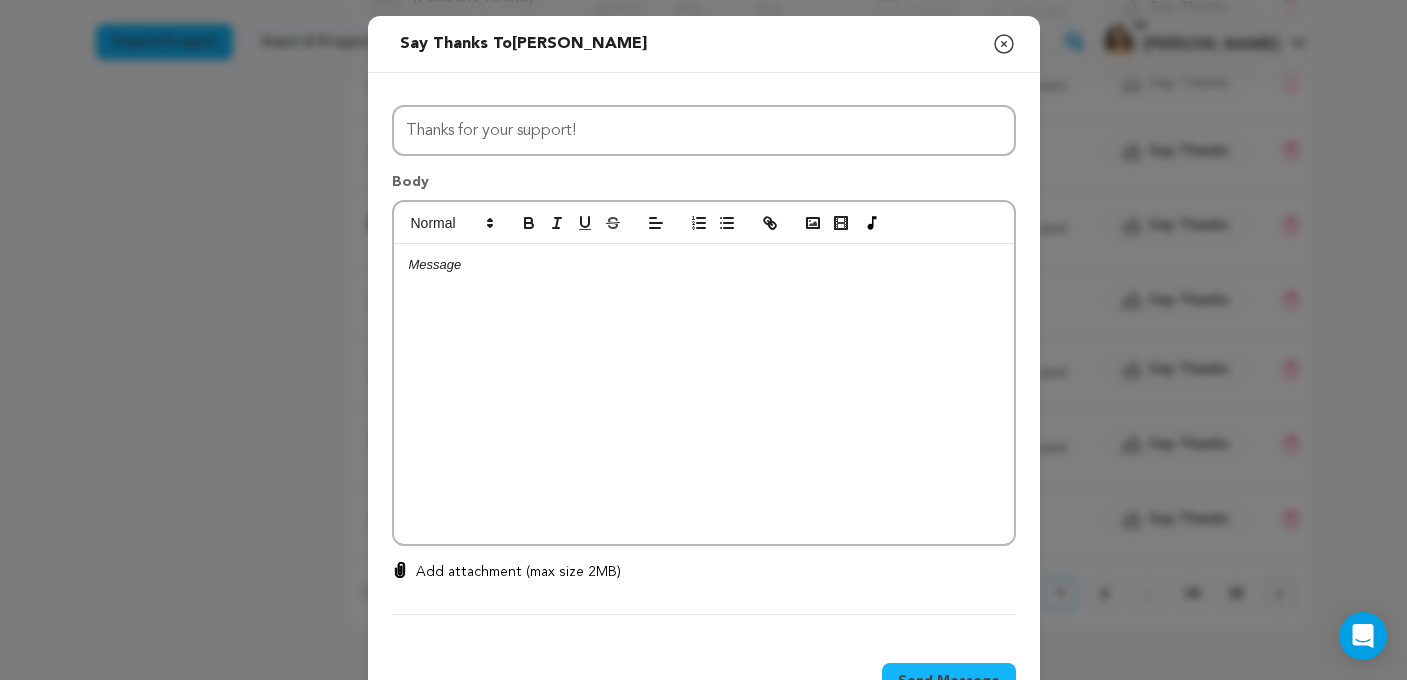 click at bounding box center (704, 394) 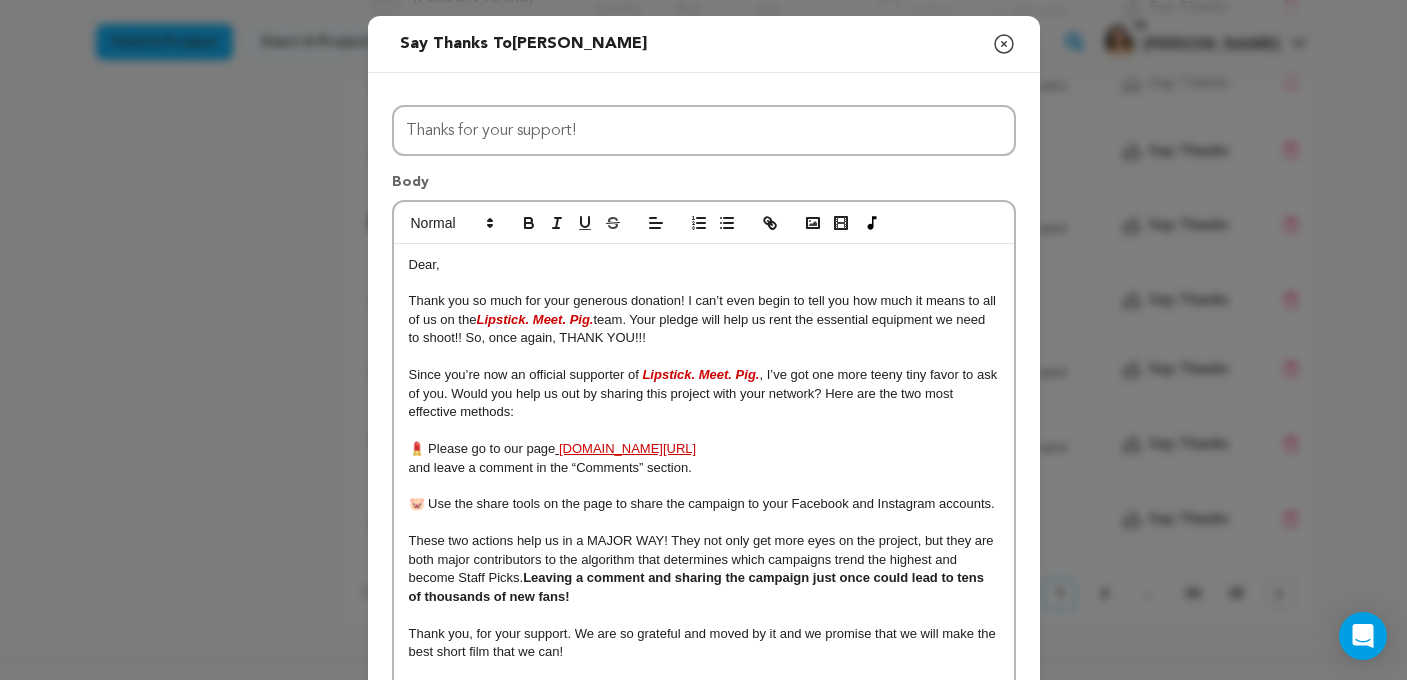 scroll, scrollTop: 19, scrollLeft: 0, axis: vertical 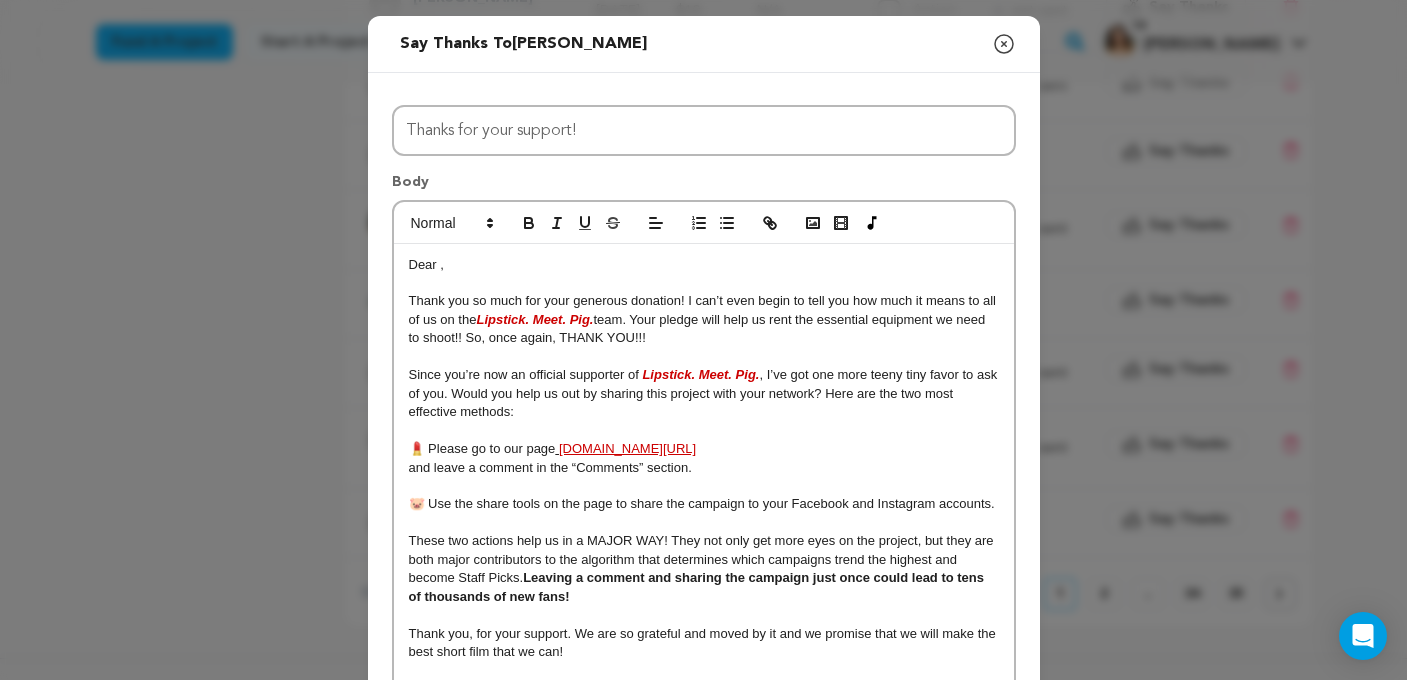 type 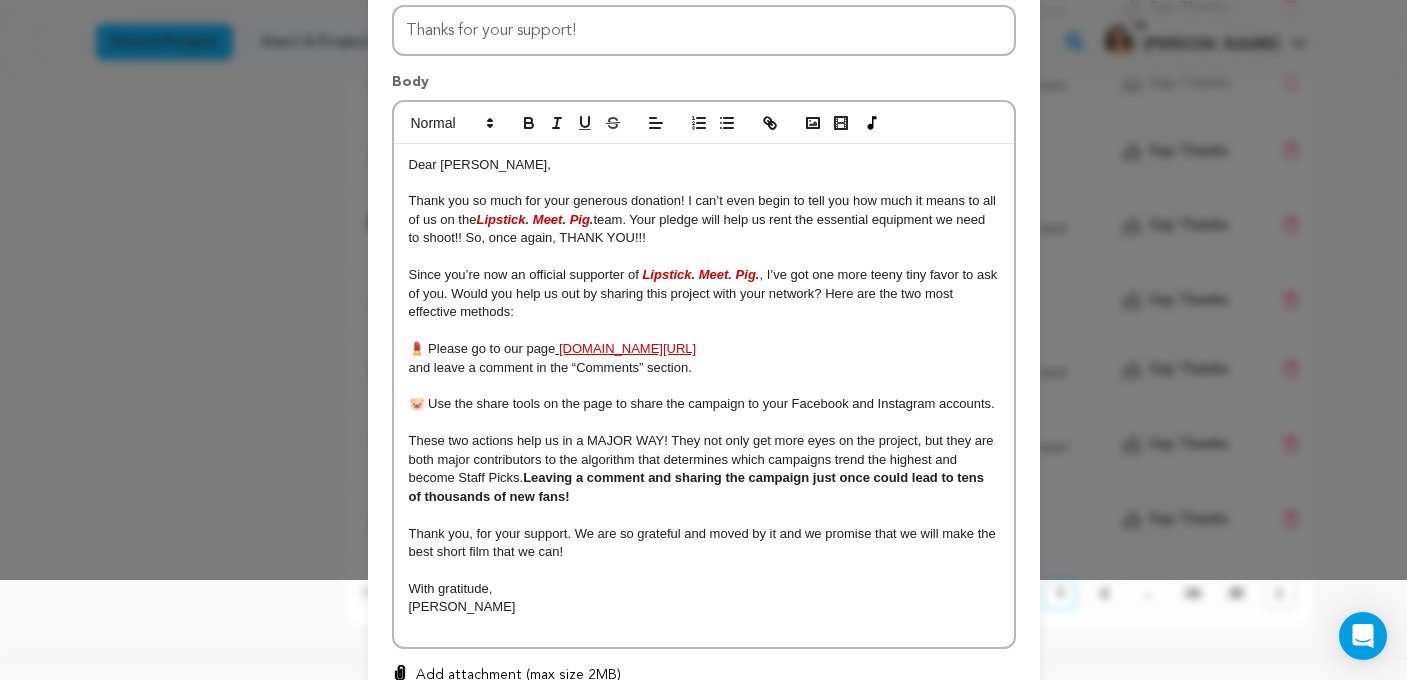 scroll, scrollTop: 172, scrollLeft: 0, axis: vertical 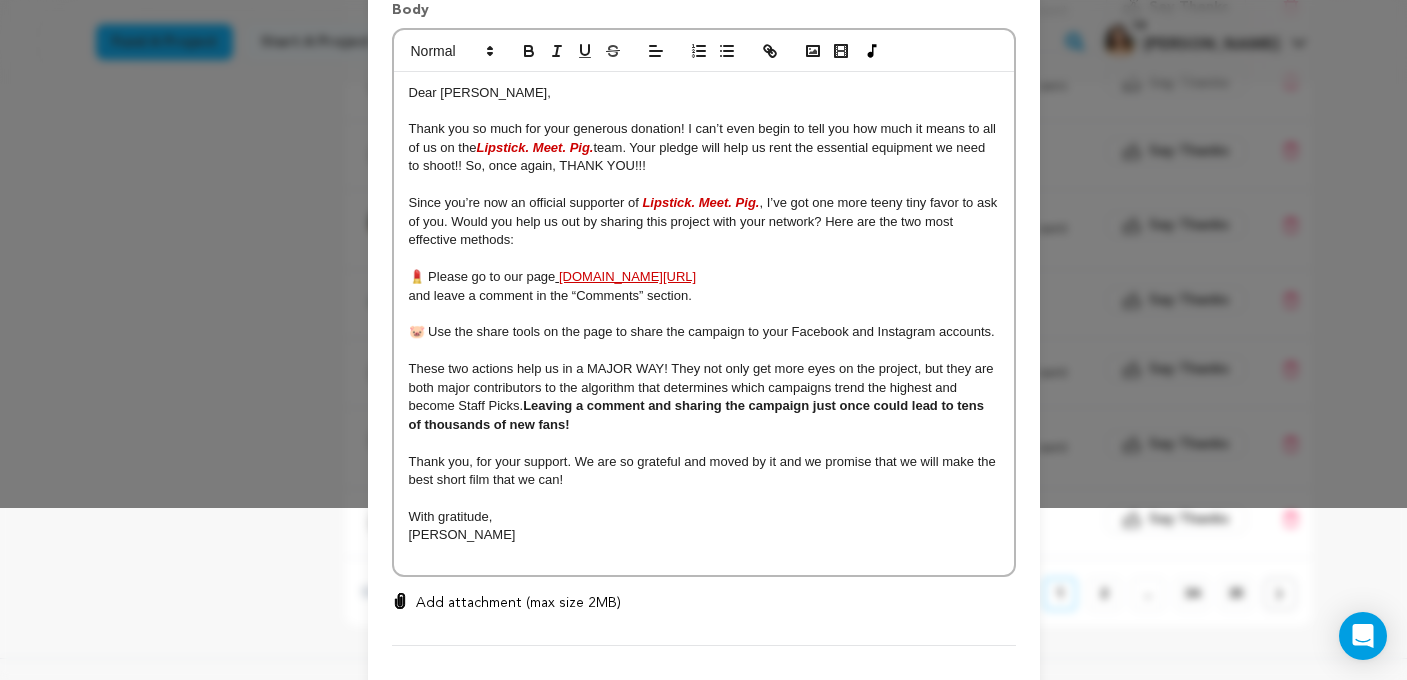 click on "Thank you, for your support. We are so grateful and moved by it and we promise that we will make the best short film that we can!" at bounding box center (704, 470) 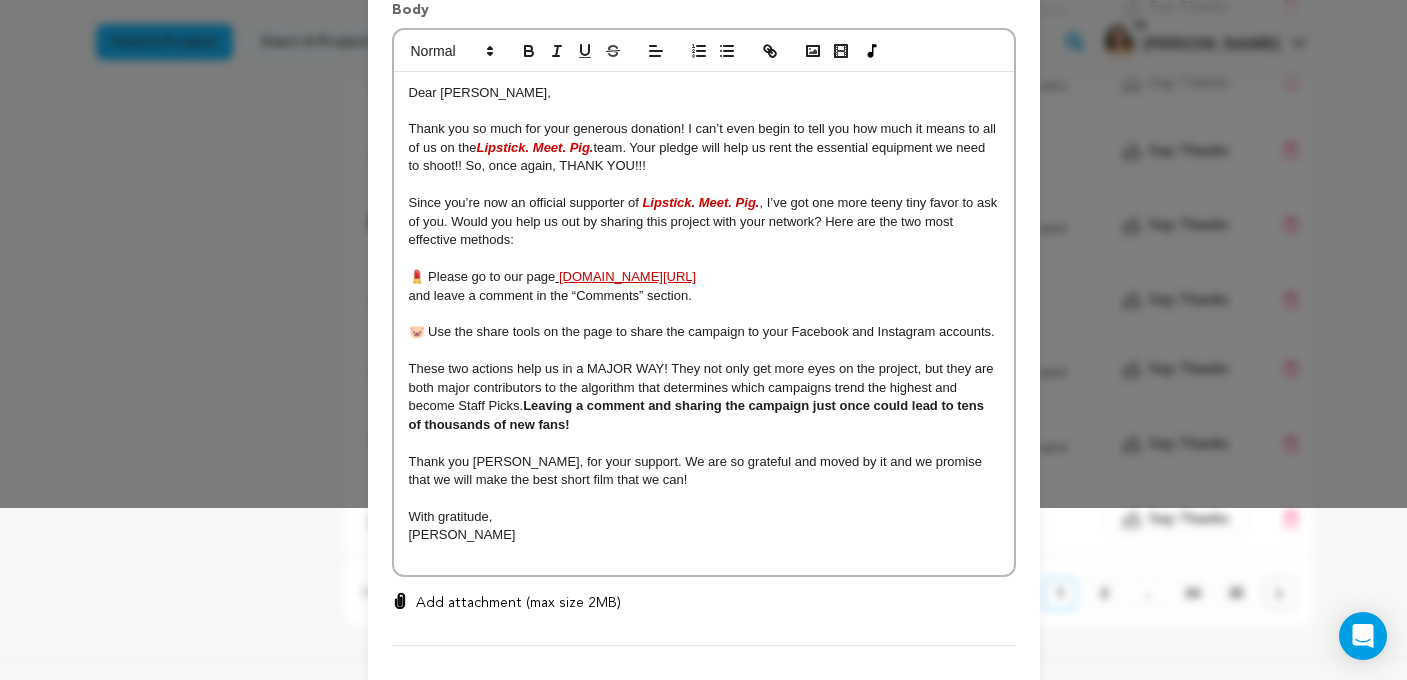 click at bounding box center [704, 499] 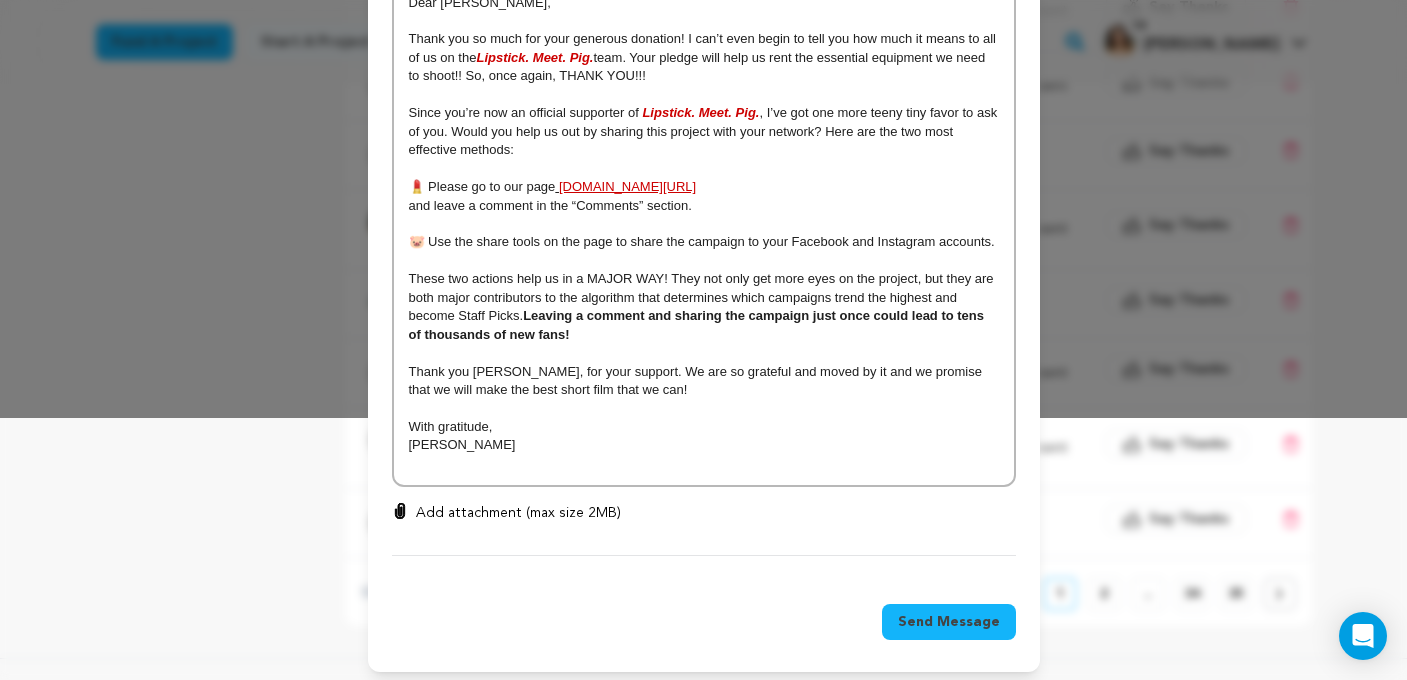 scroll, scrollTop: 260, scrollLeft: 0, axis: vertical 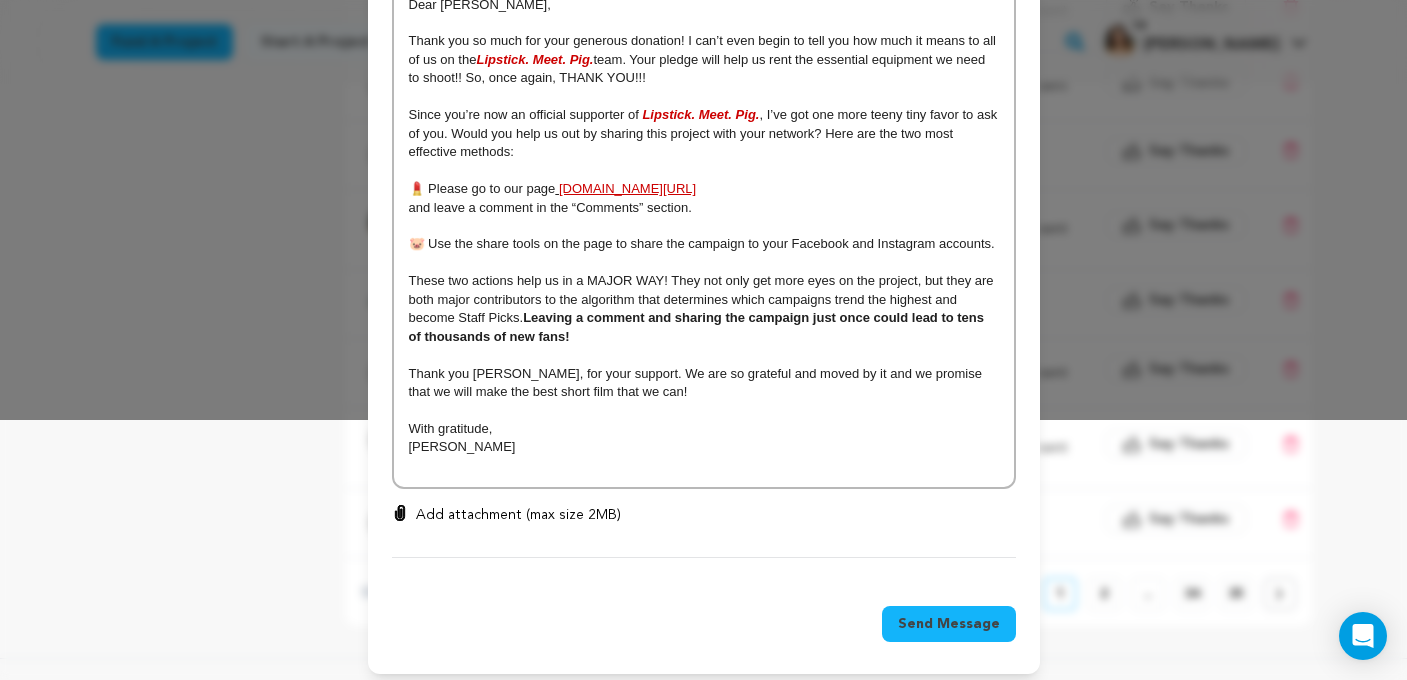 click on "Send Message" at bounding box center (949, 624) 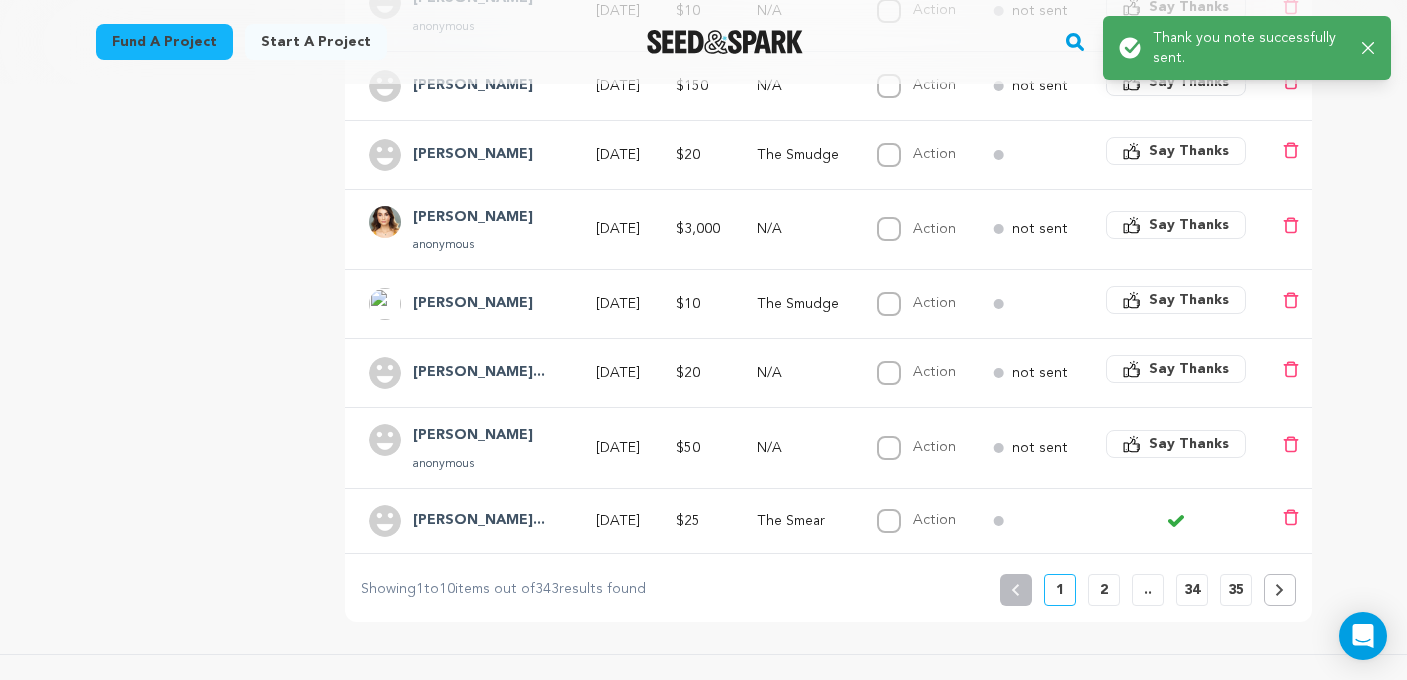 click on "Say Thanks" at bounding box center (1189, 444) 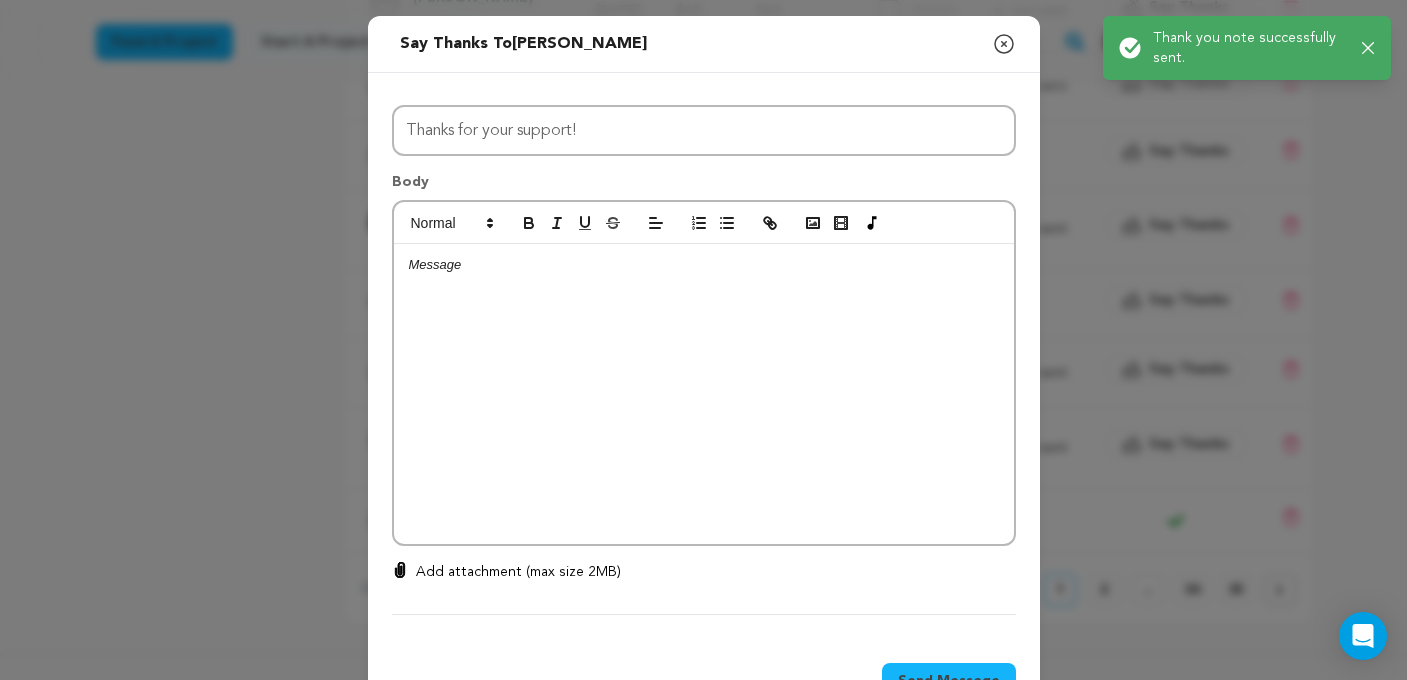 click at bounding box center (704, 394) 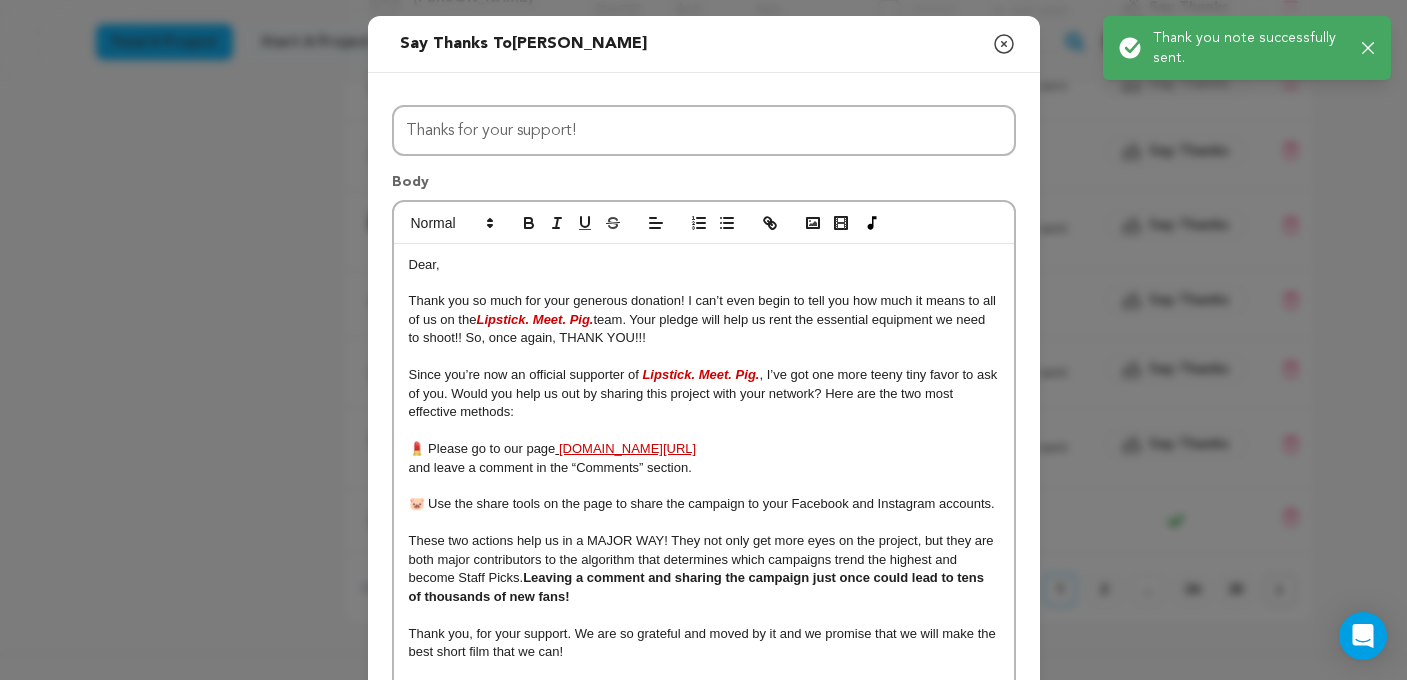 click on "Dear," at bounding box center (424, 264) 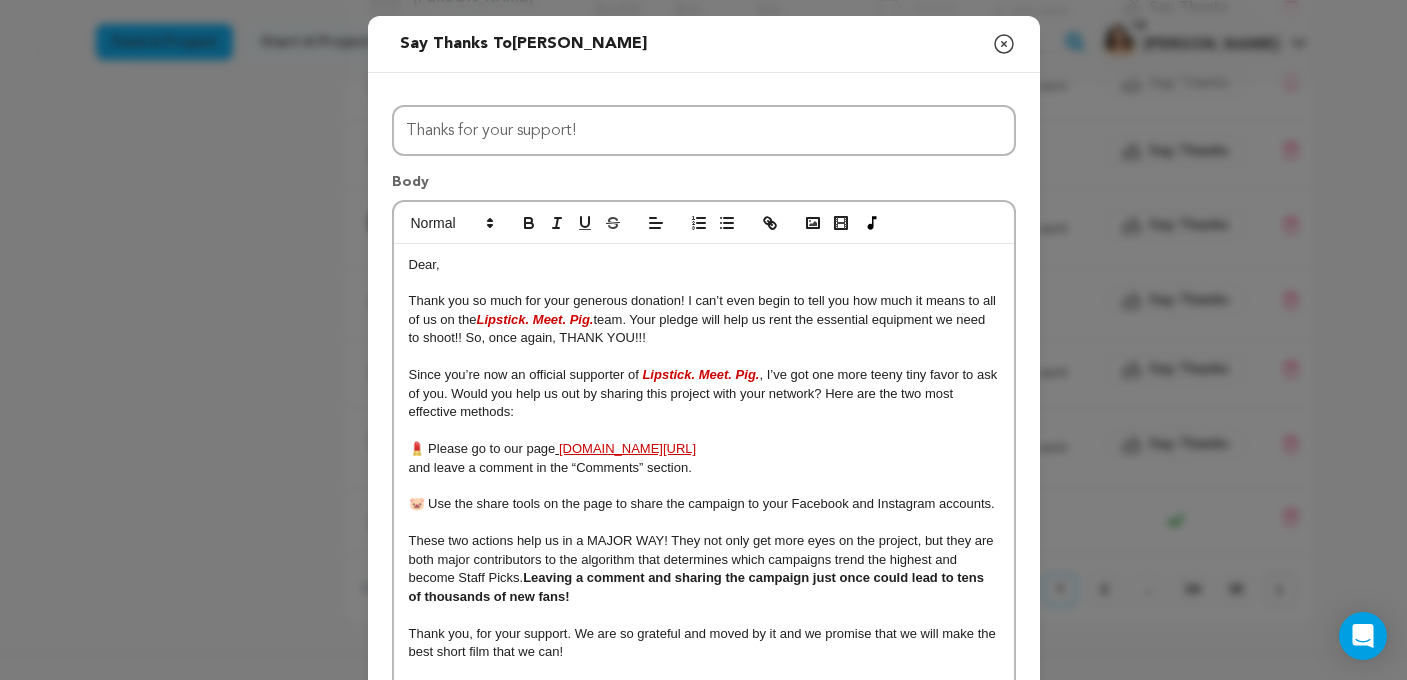 type 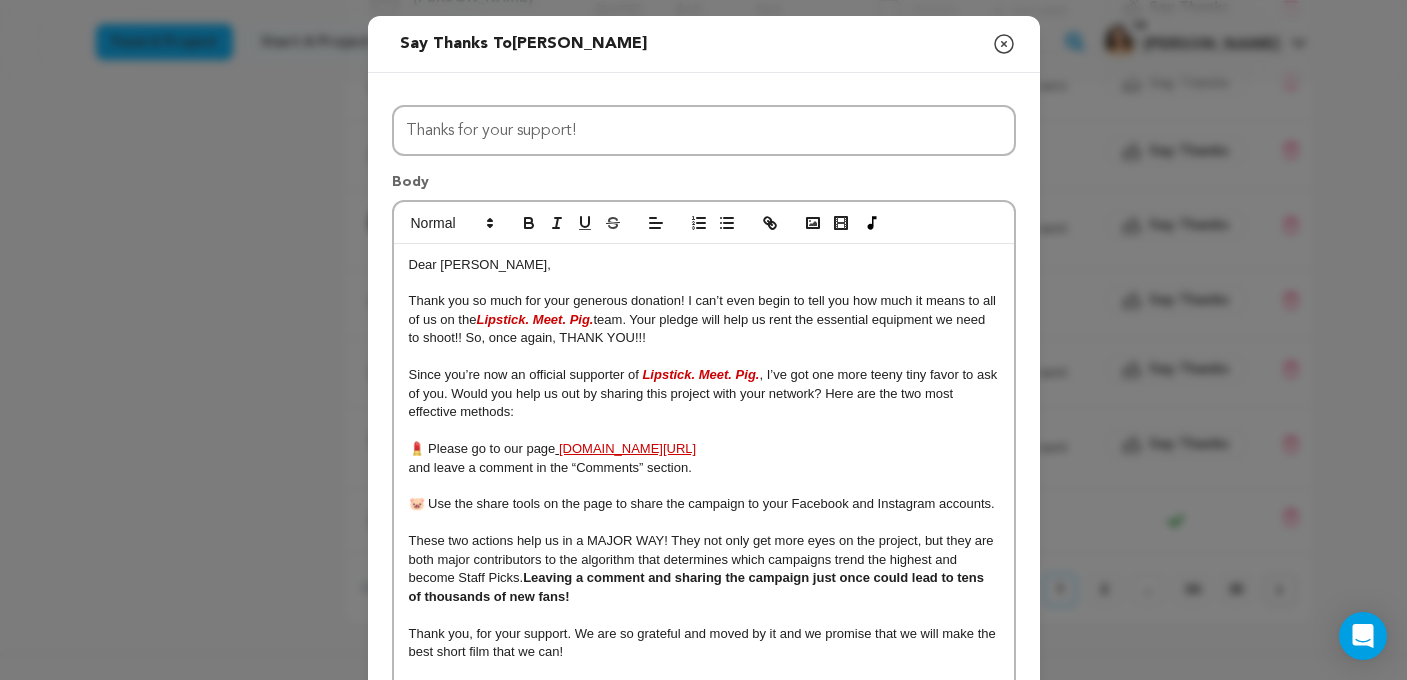 click at bounding box center [704, 486] 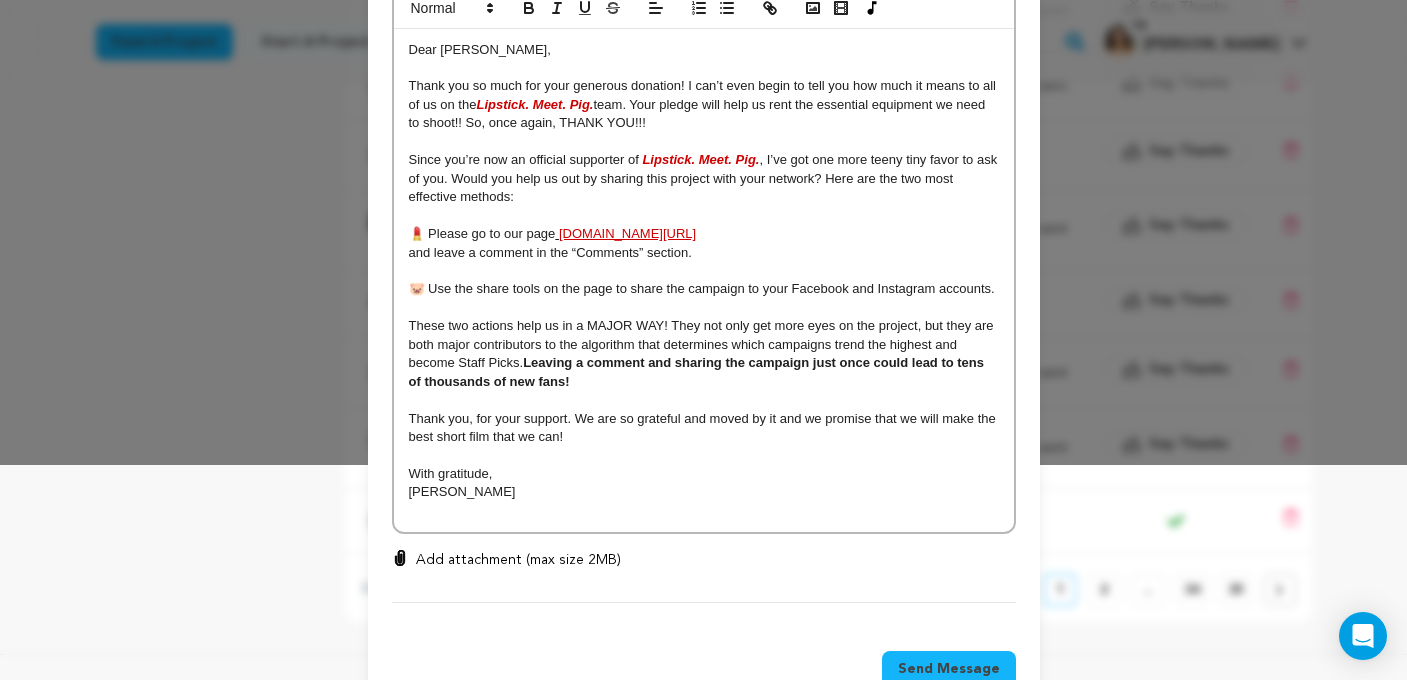 scroll, scrollTop: 224, scrollLeft: 0, axis: vertical 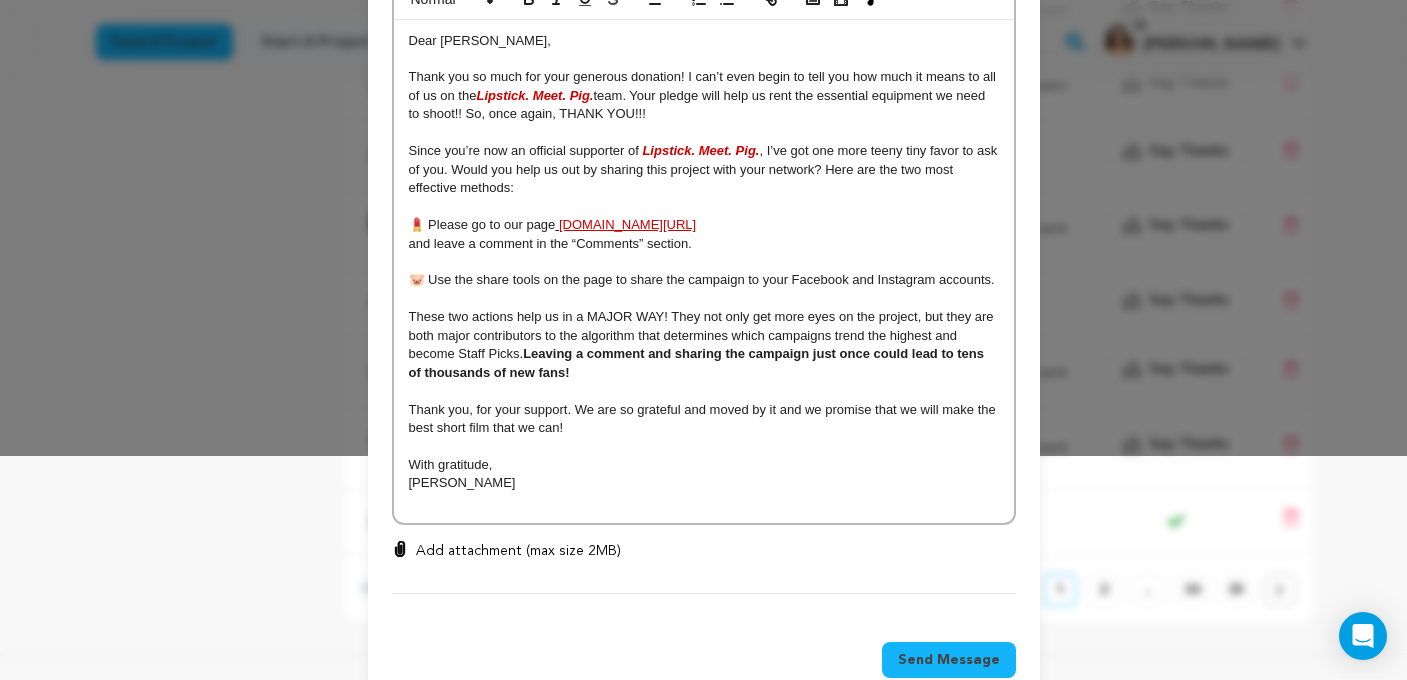 click on "Thank you, for your support. We are so grateful and moved by it and we promise that we will make the best short film that we can!" at bounding box center (704, 418) 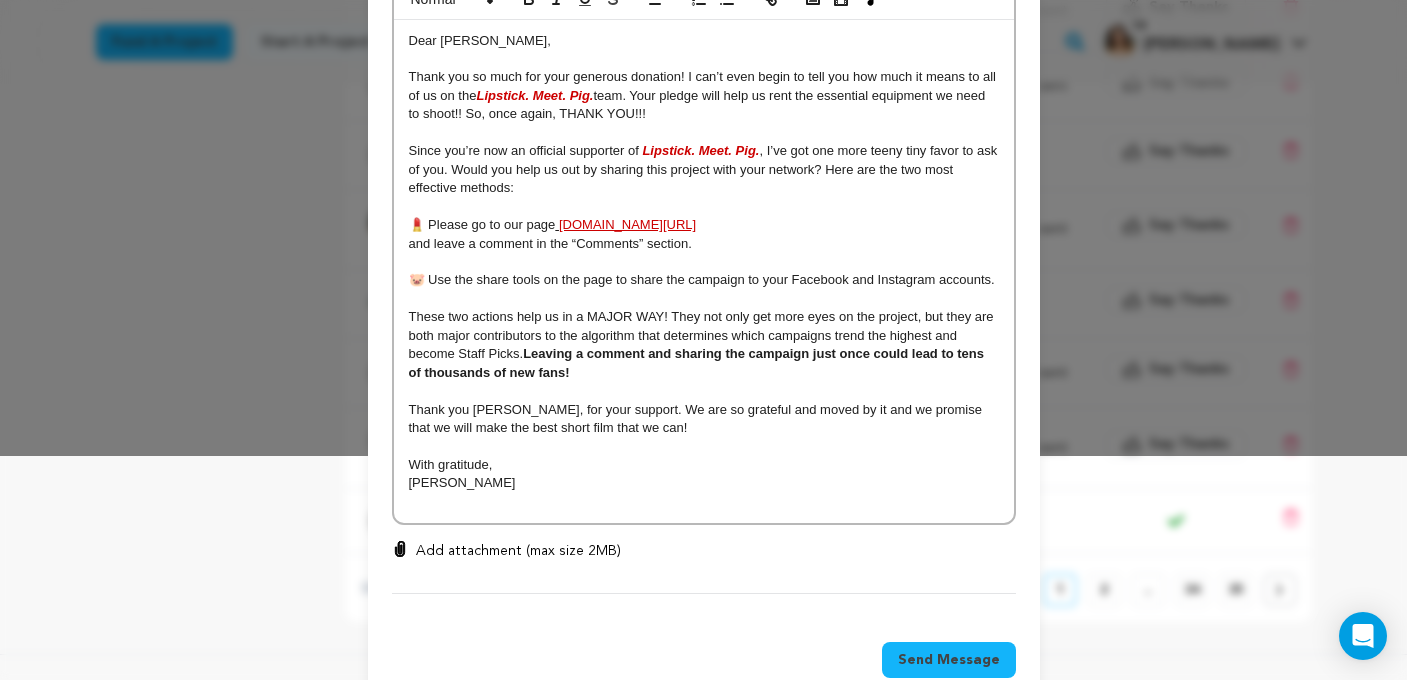click on "With gratitude," at bounding box center (704, 465) 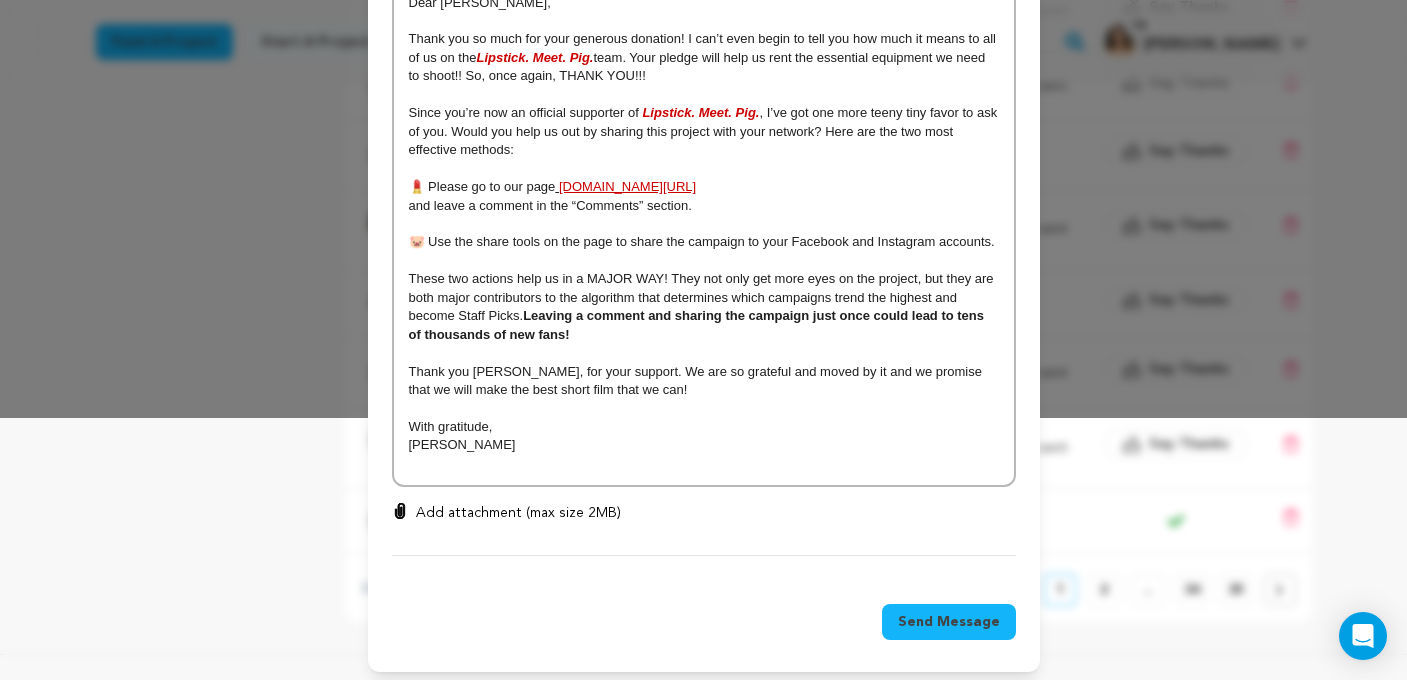 scroll, scrollTop: 260, scrollLeft: 0, axis: vertical 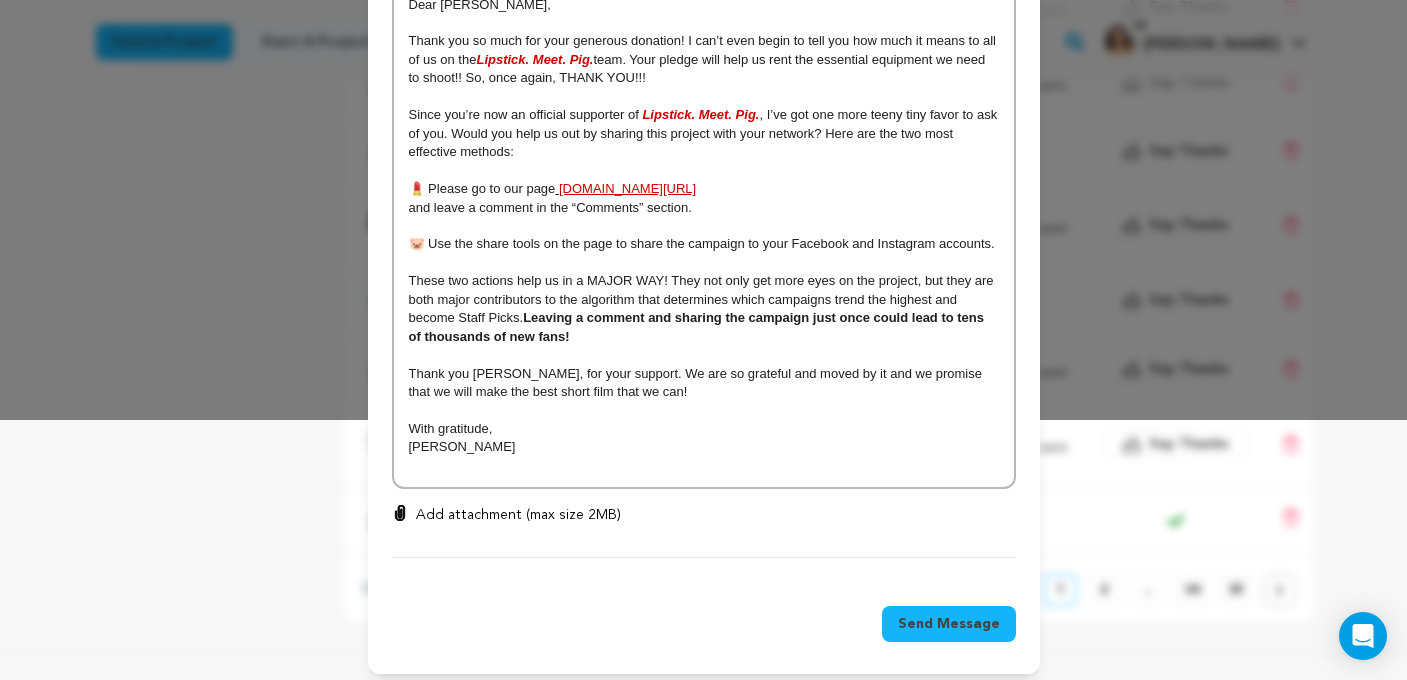 click on "Send Message" at bounding box center (949, 624) 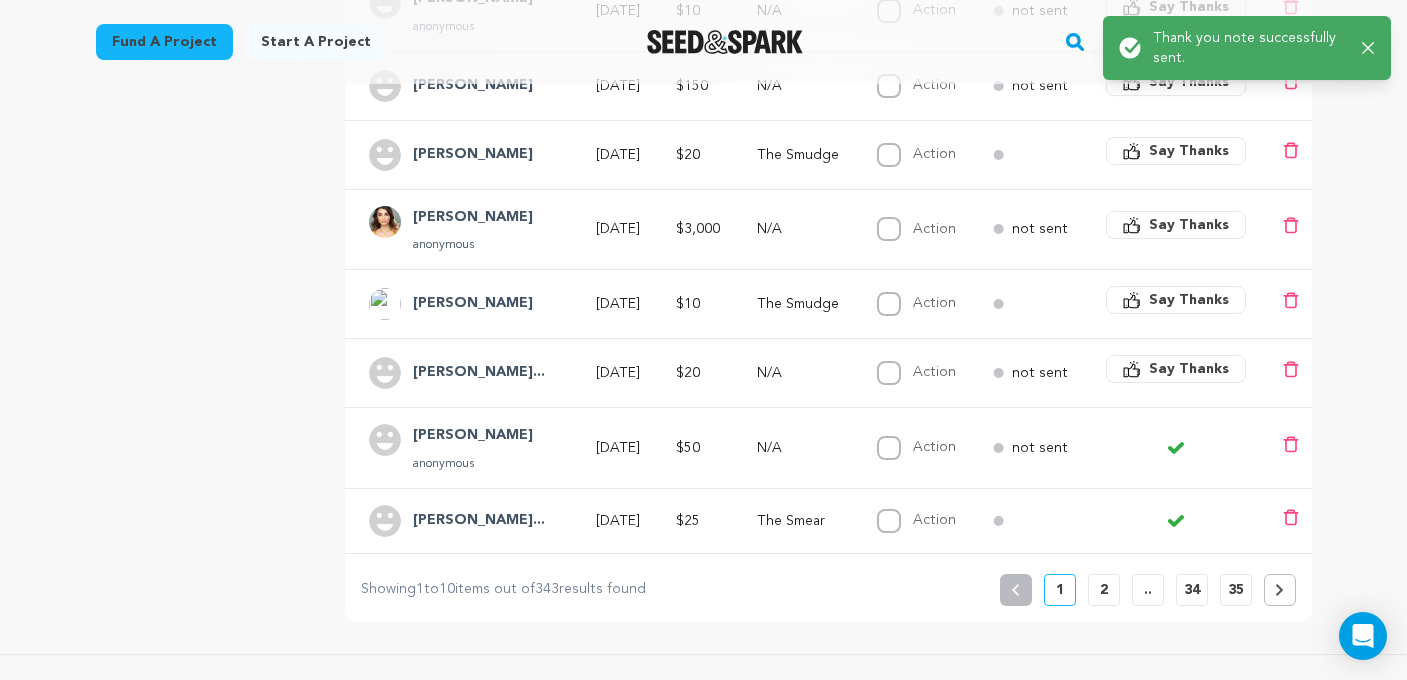 click on "Say Thanks" at bounding box center [1189, 369] 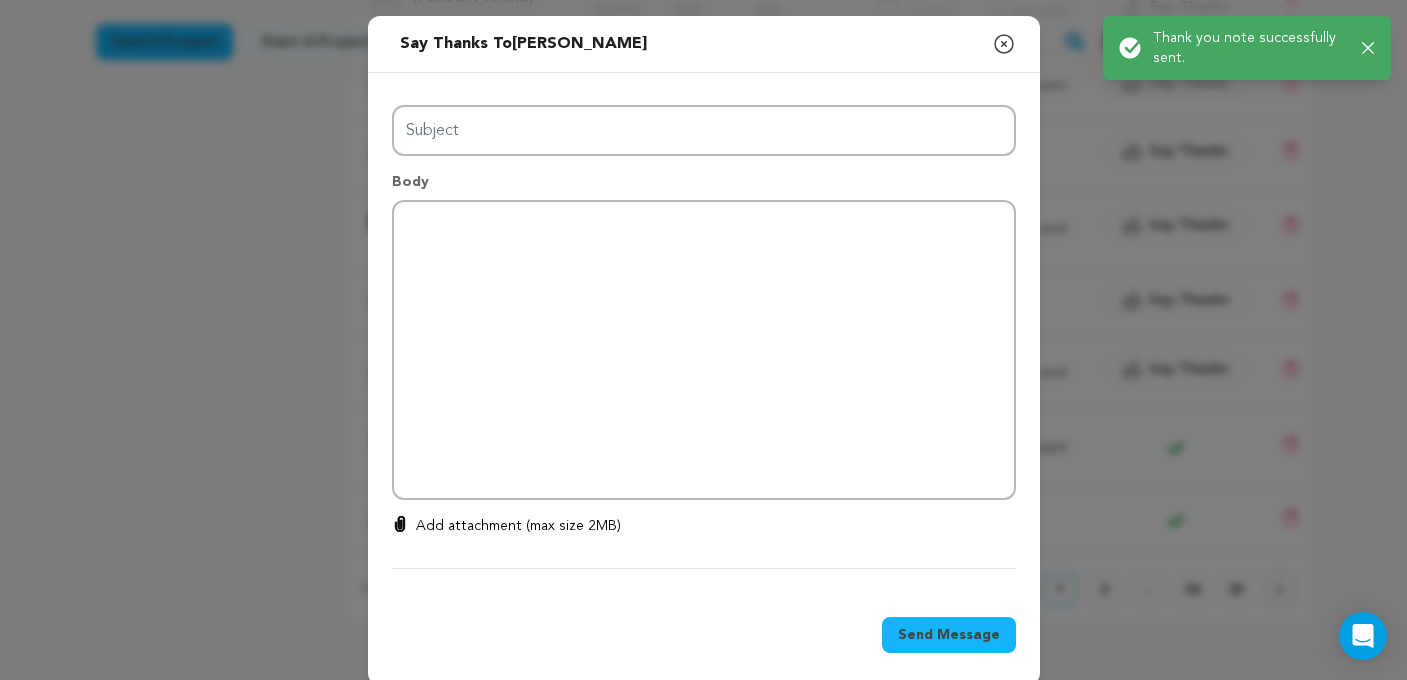 type on "Thanks for your support!" 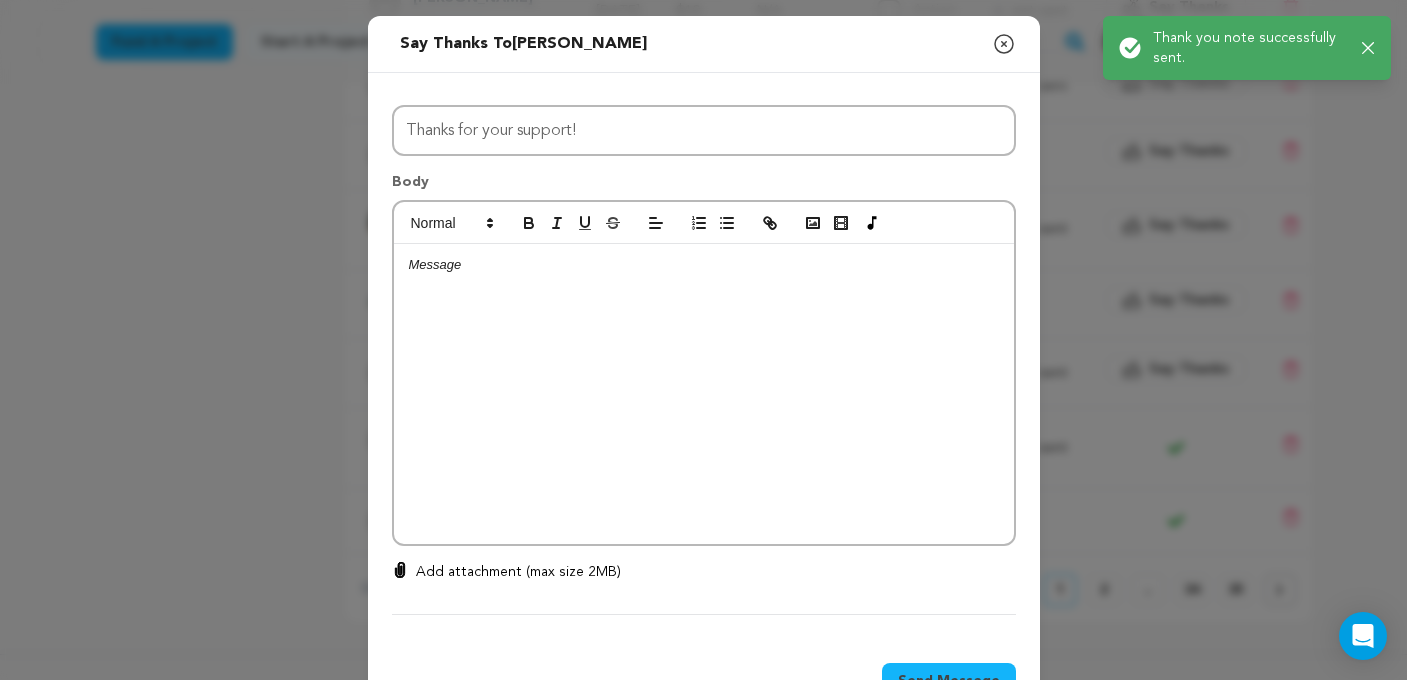 click at bounding box center [704, 394] 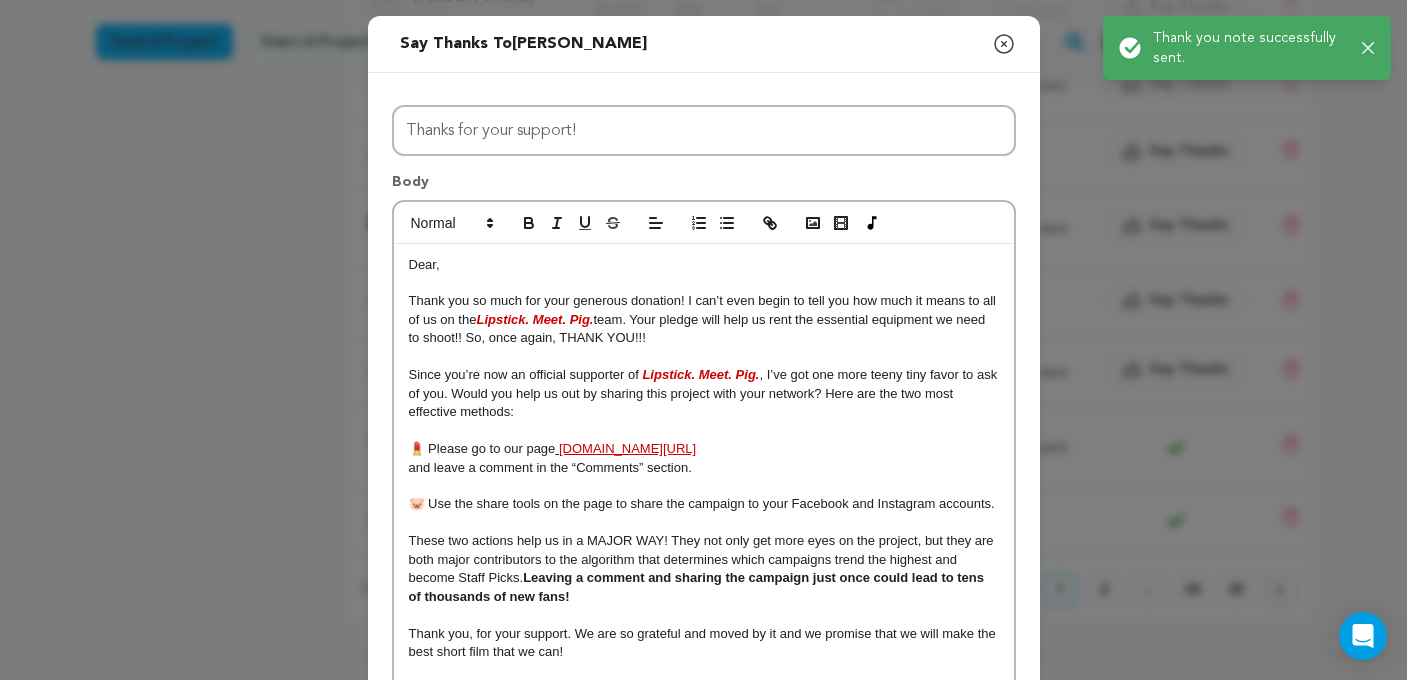 scroll, scrollTop: 19, scrollLeft: 0, axis: vertical 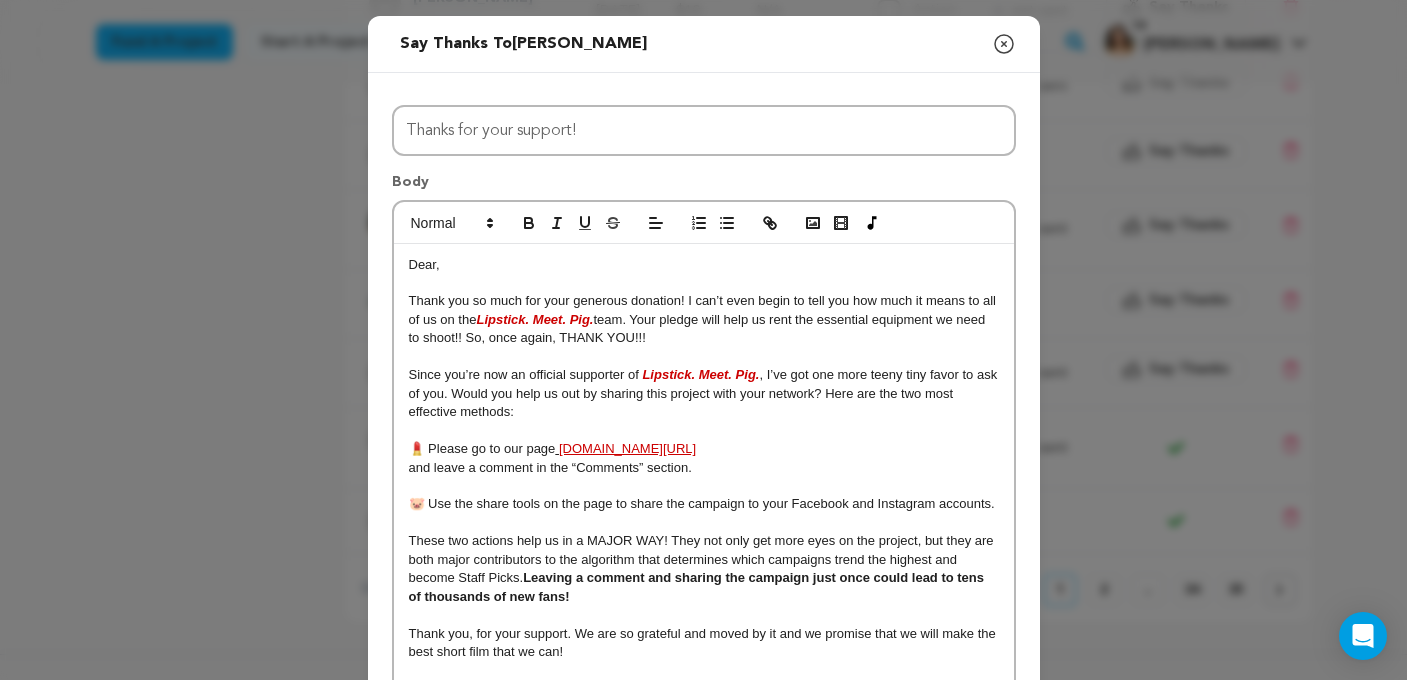click on "Dear," at bounding box center [424, 264] 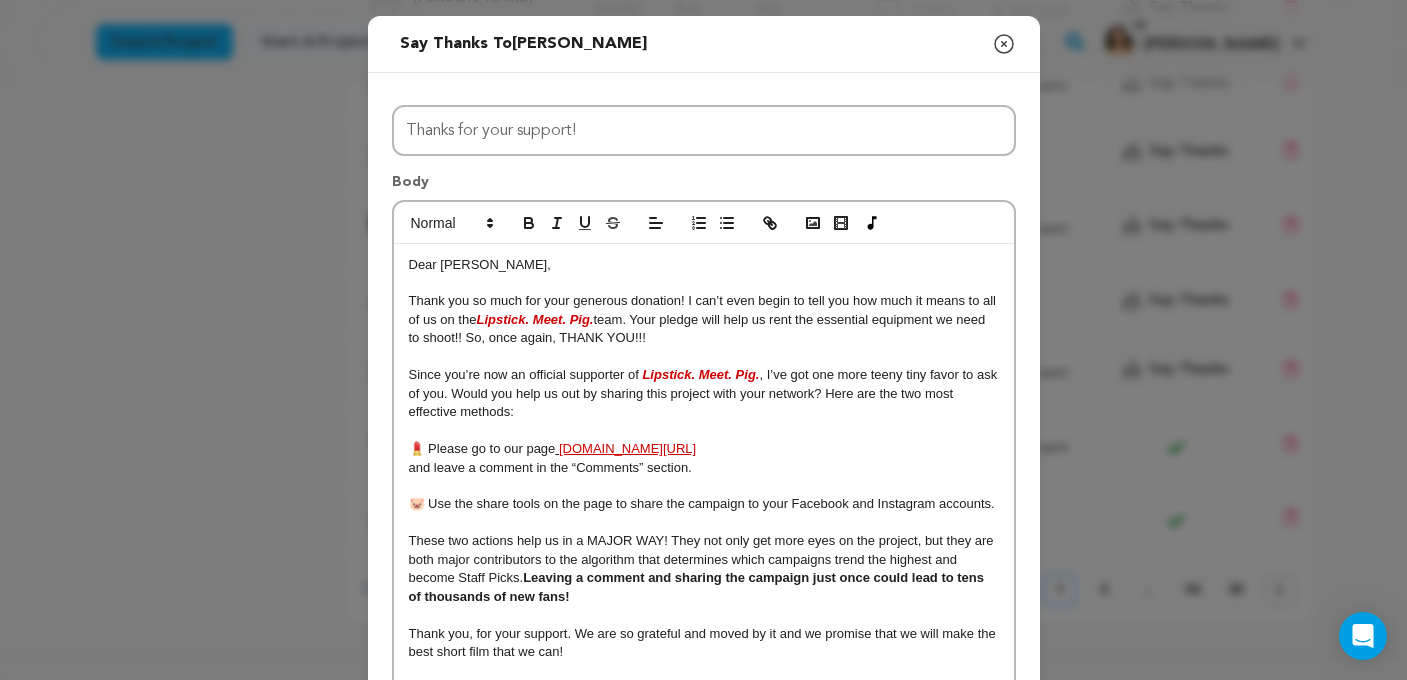 scroll, scrollTop: 134, scrollLeft: 0, axis: vertical 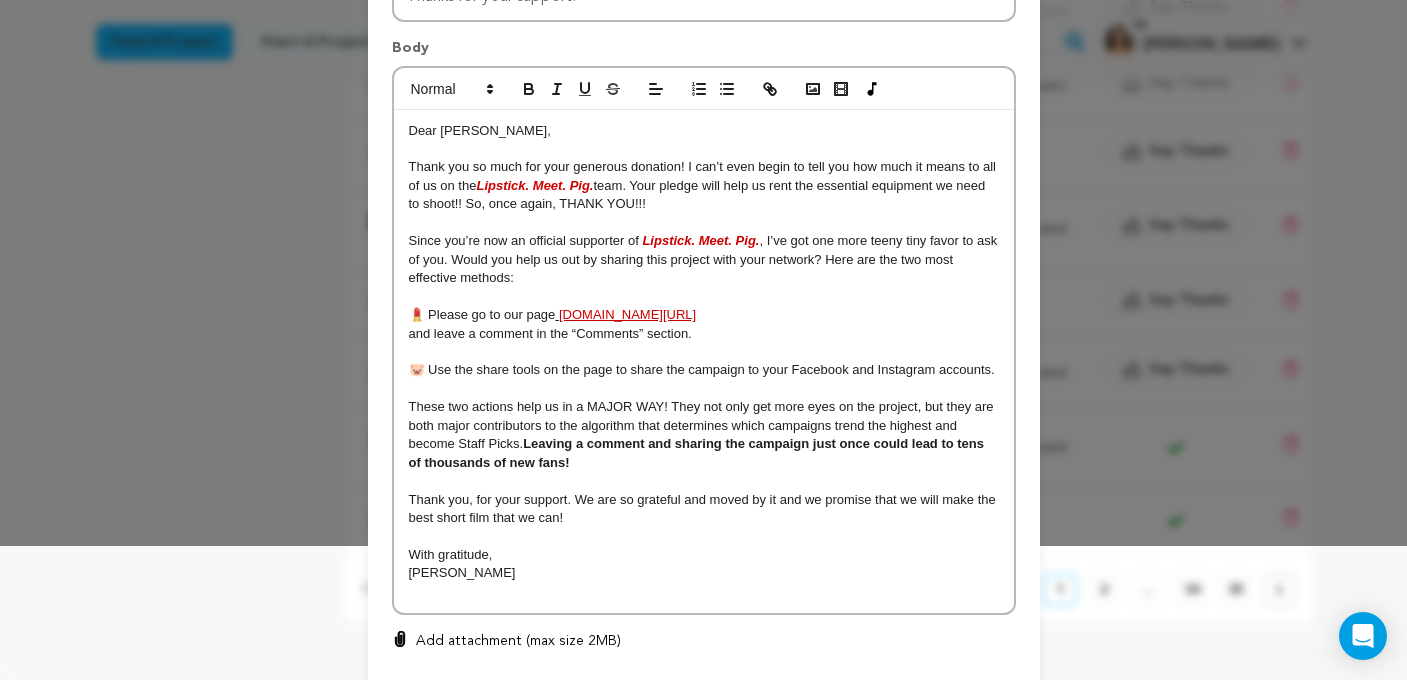 click on "Thank you, for your support. We are so grateful and moved by it and we promise that we will make the best short film that we can!" at bounding box center [704, 508] 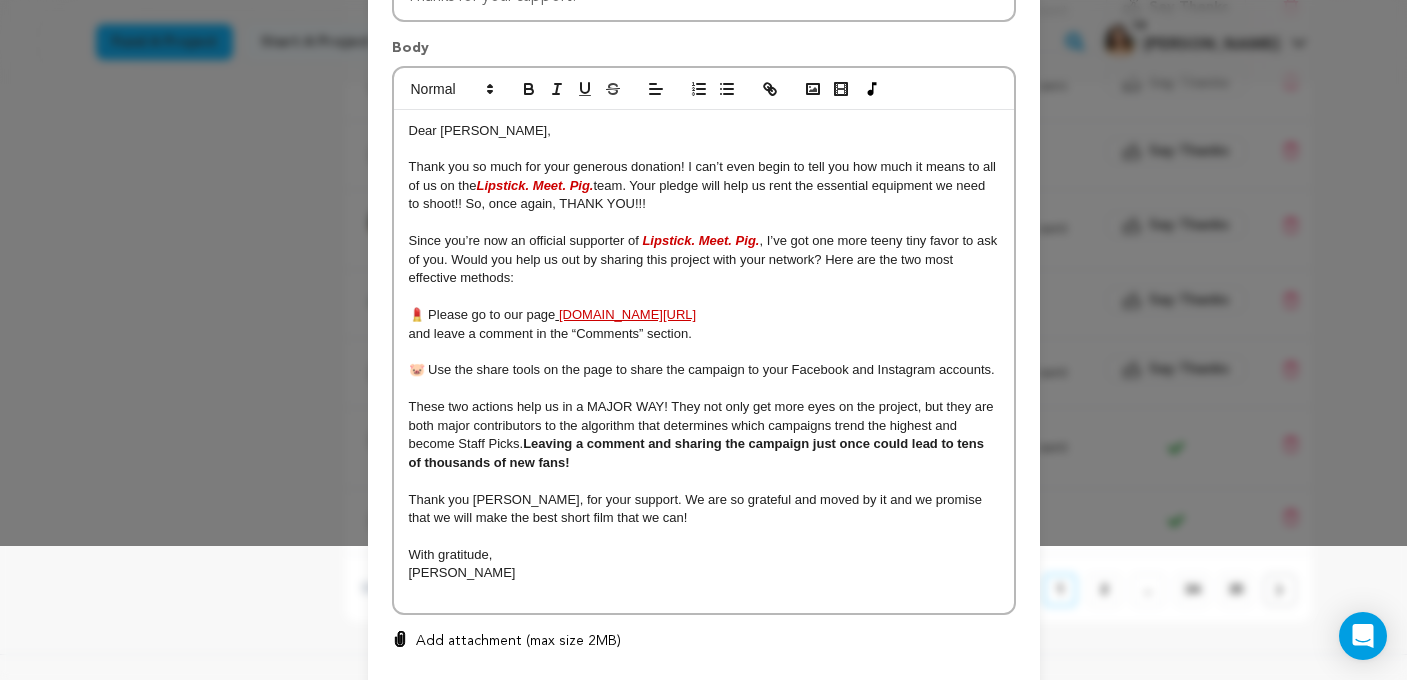 click on "With gratitude," at bounding box center [704, 555] 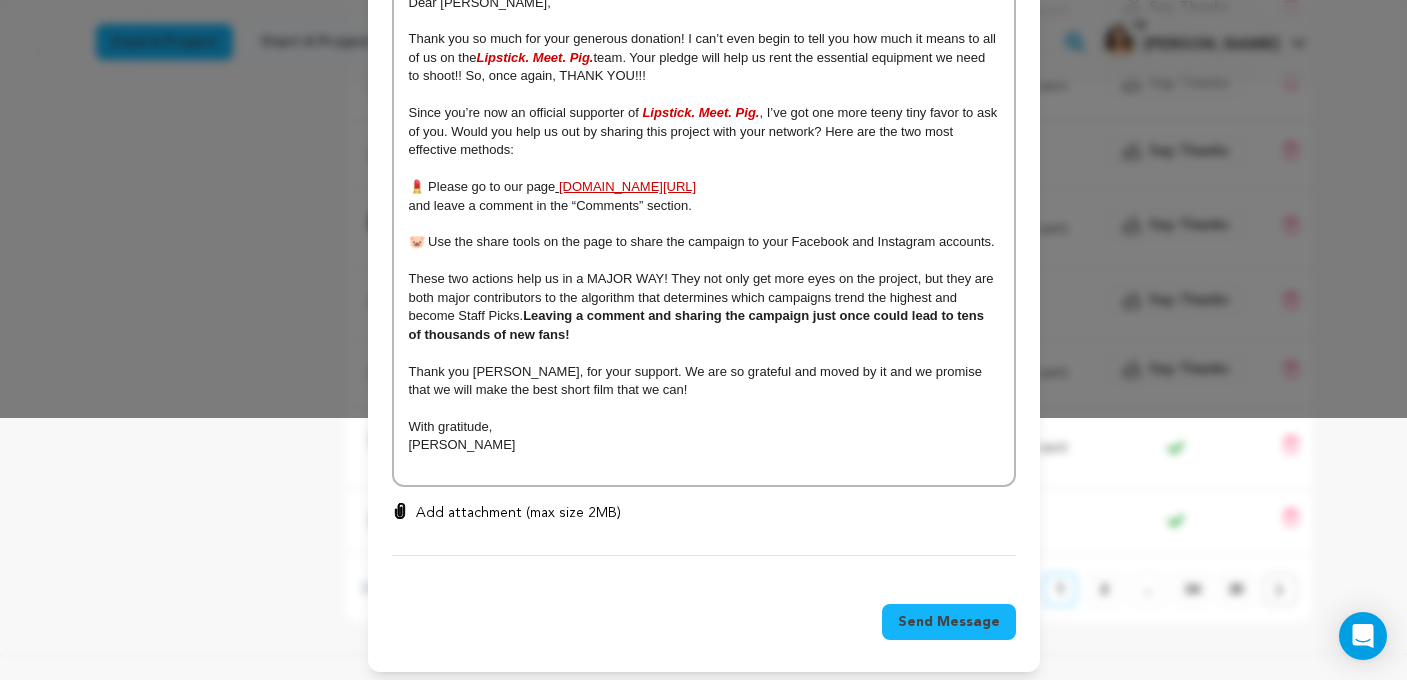 scroll, scrollTop: 260, scrollLeft: 0, axis: vertical 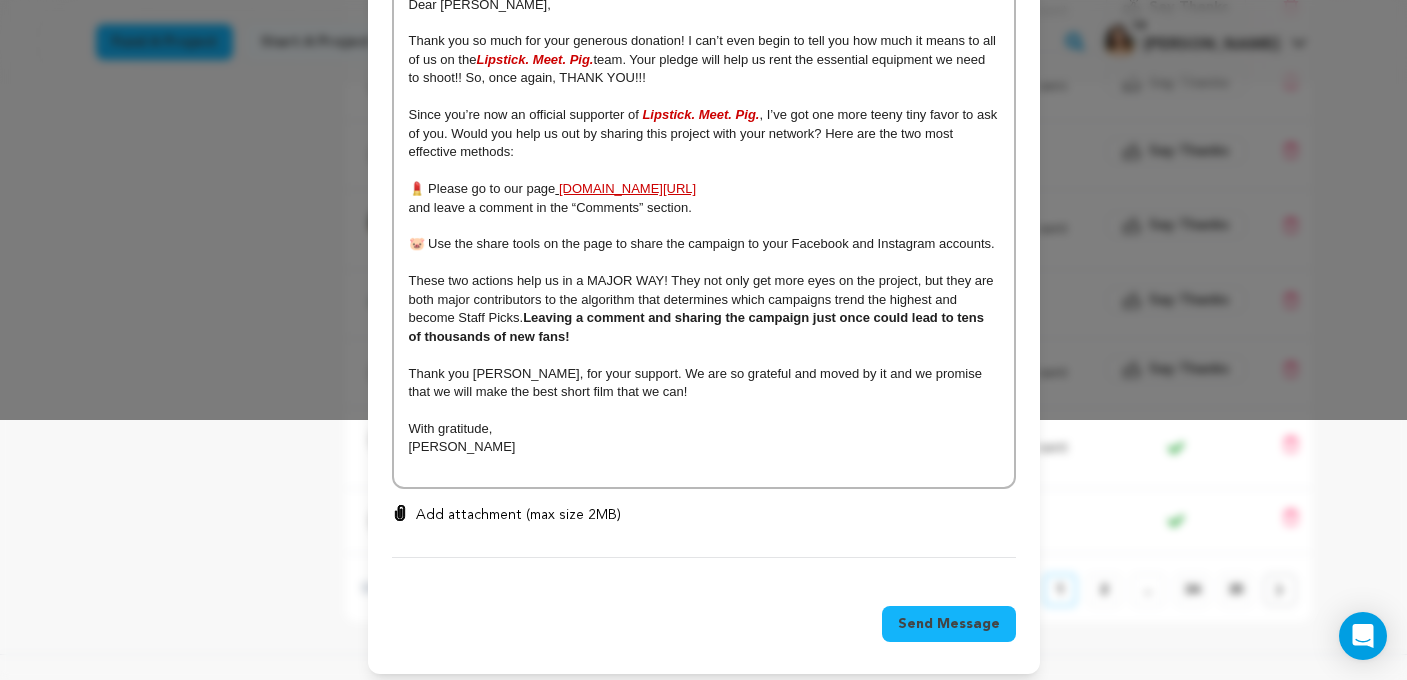click on "Send Message" at bounding box center [949, 624] 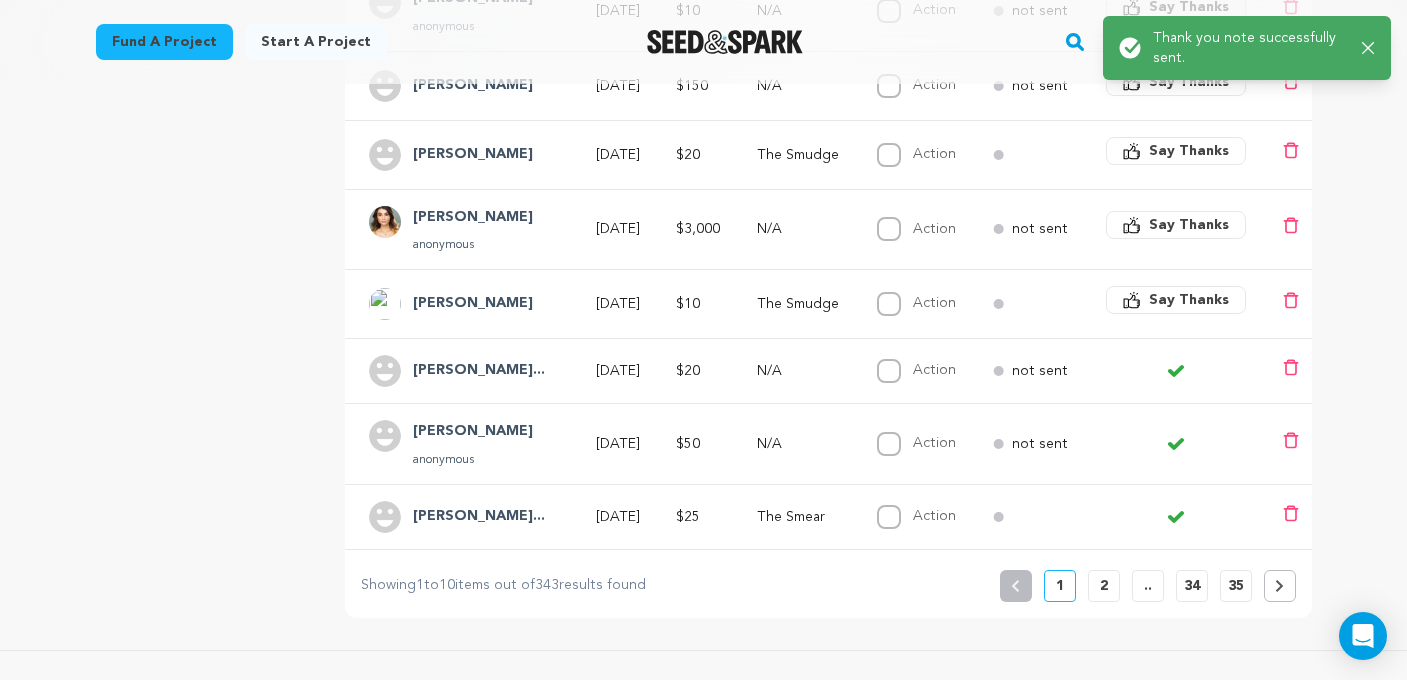 click on "Say Thanks" at bounding box center [1189, 300] 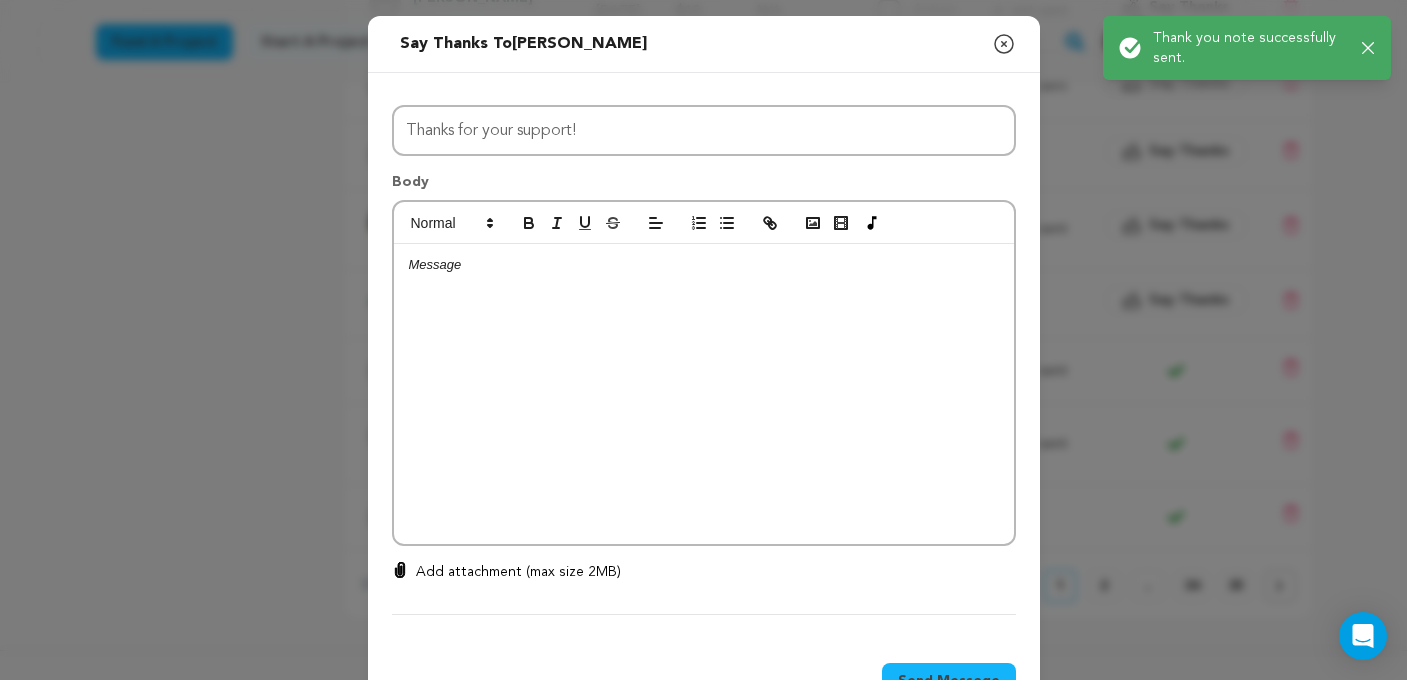 click at bounding box center [704, 394] 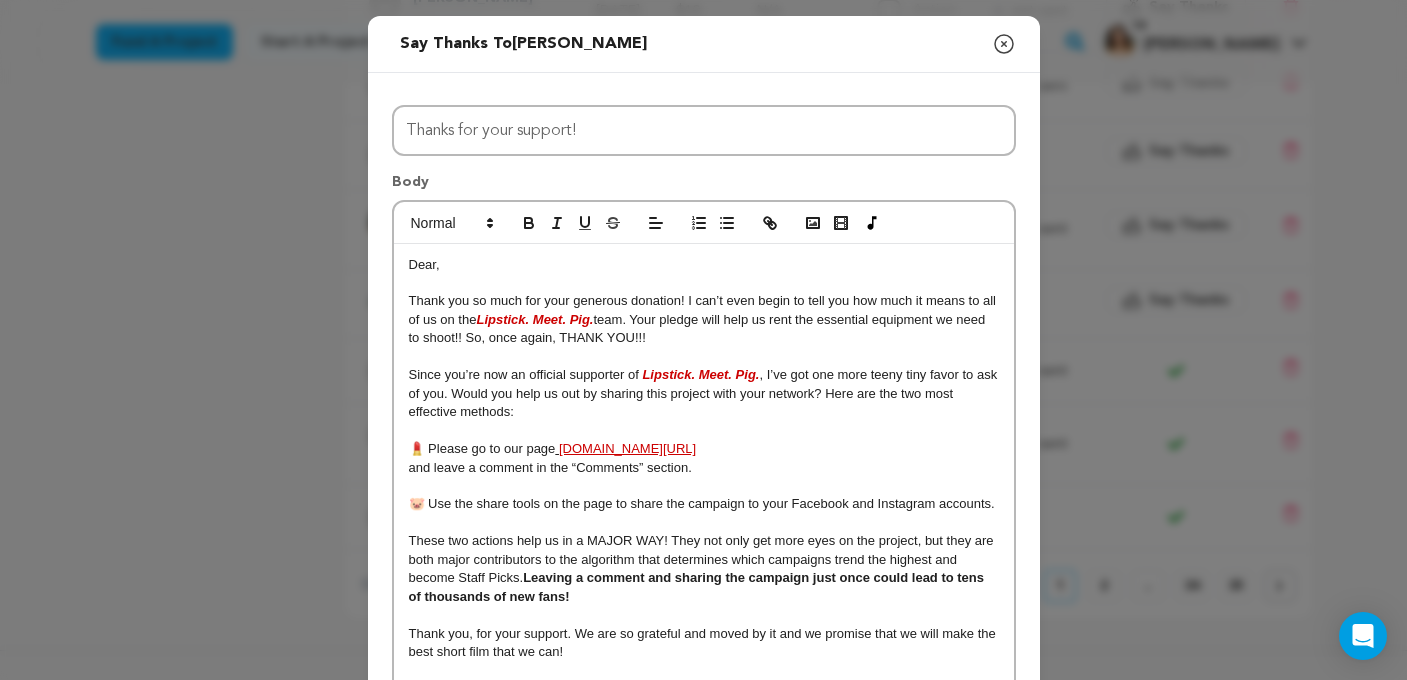 click on "Dear," at bounding box center (424, 264) 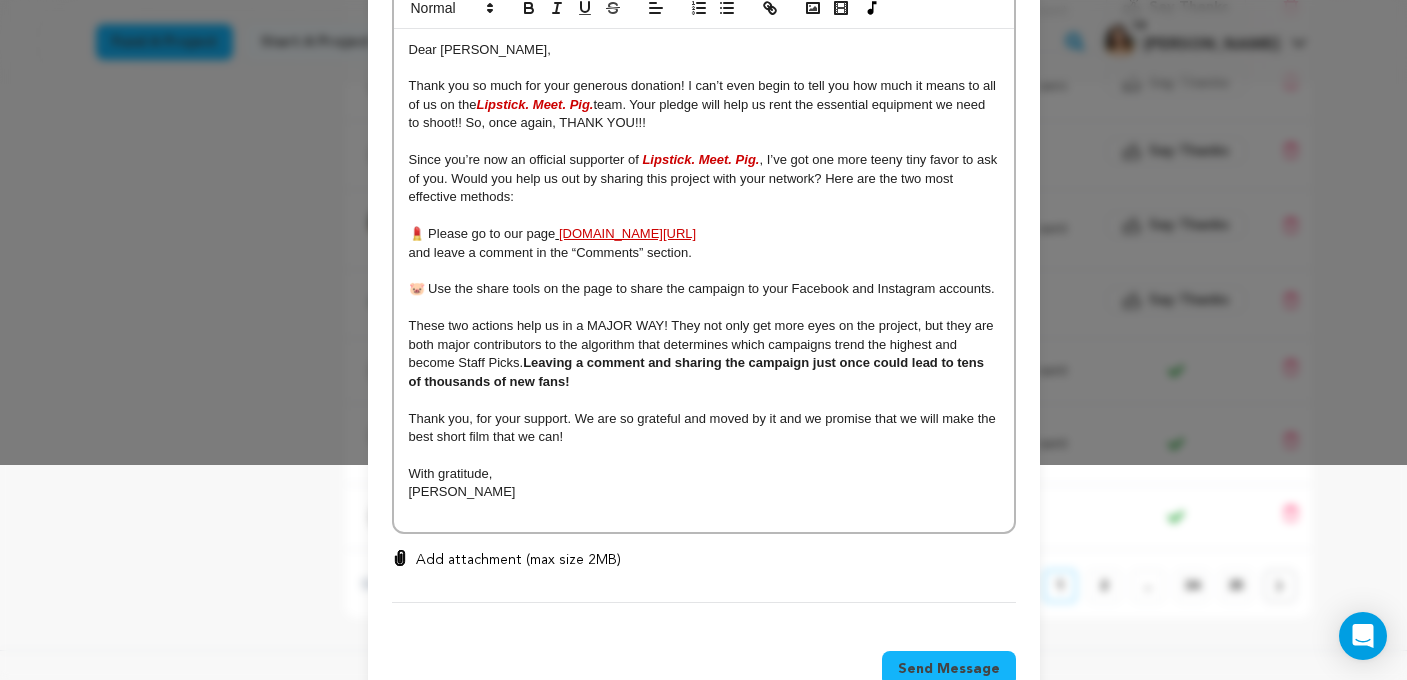 scroll, scrollTop: 228, scrollLeft: 0, axis: vertical 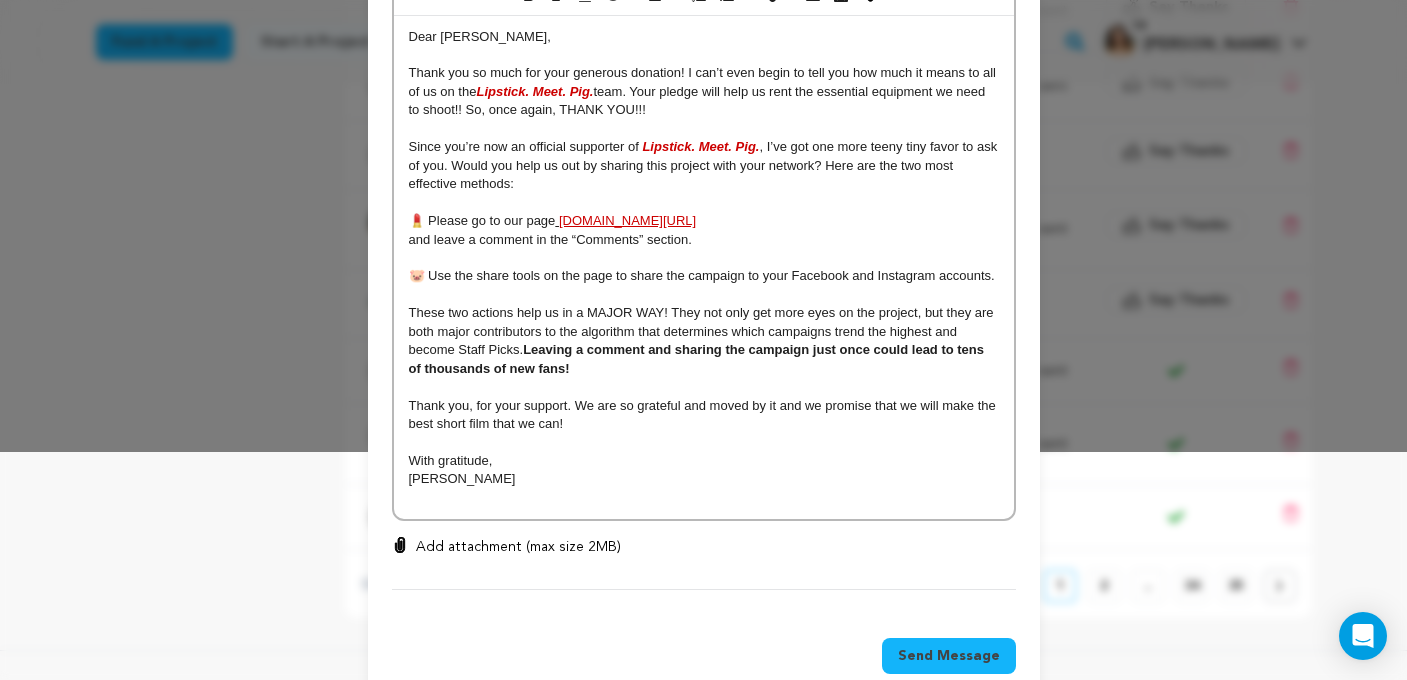 click on "Thank you, for your support. We are so grateful and moved by it and we promise that we will make the best short film that we can!" at bounding box center (704, 414) 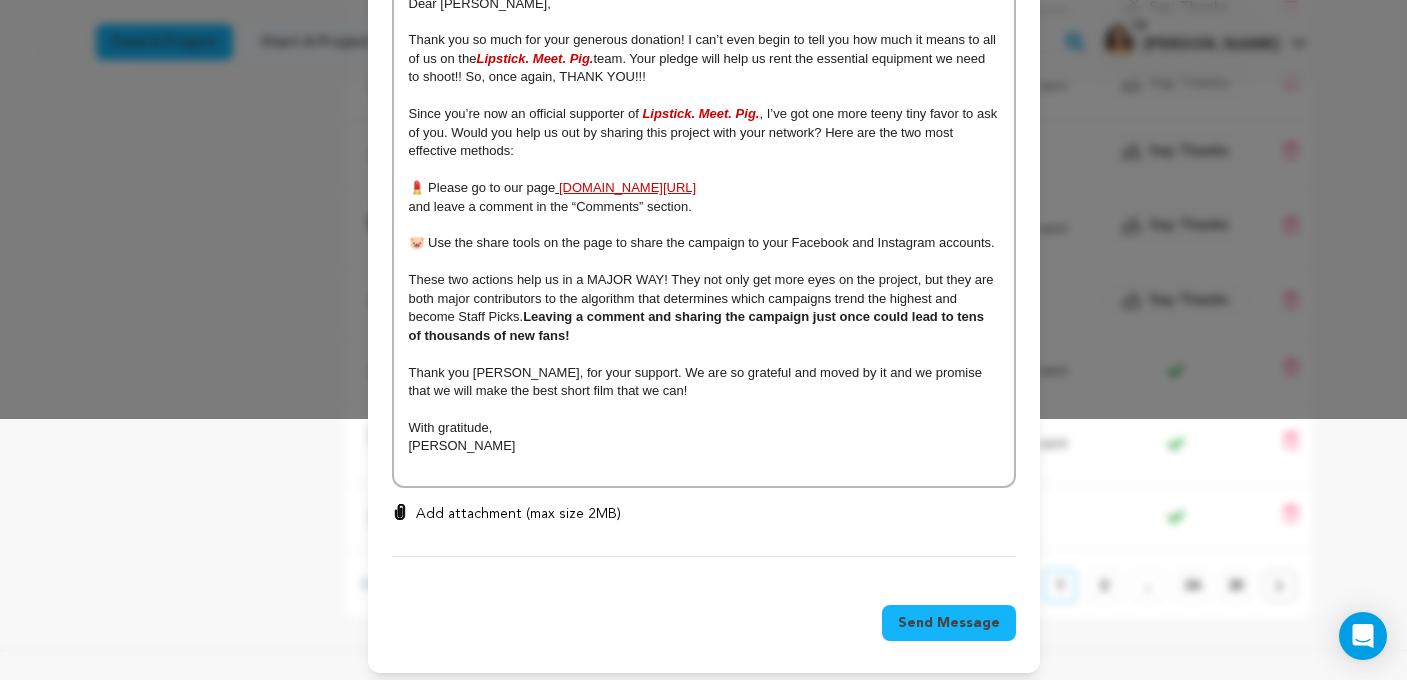 scroll, scrollTop: 260, scrollLeft: 0, axis: vertical 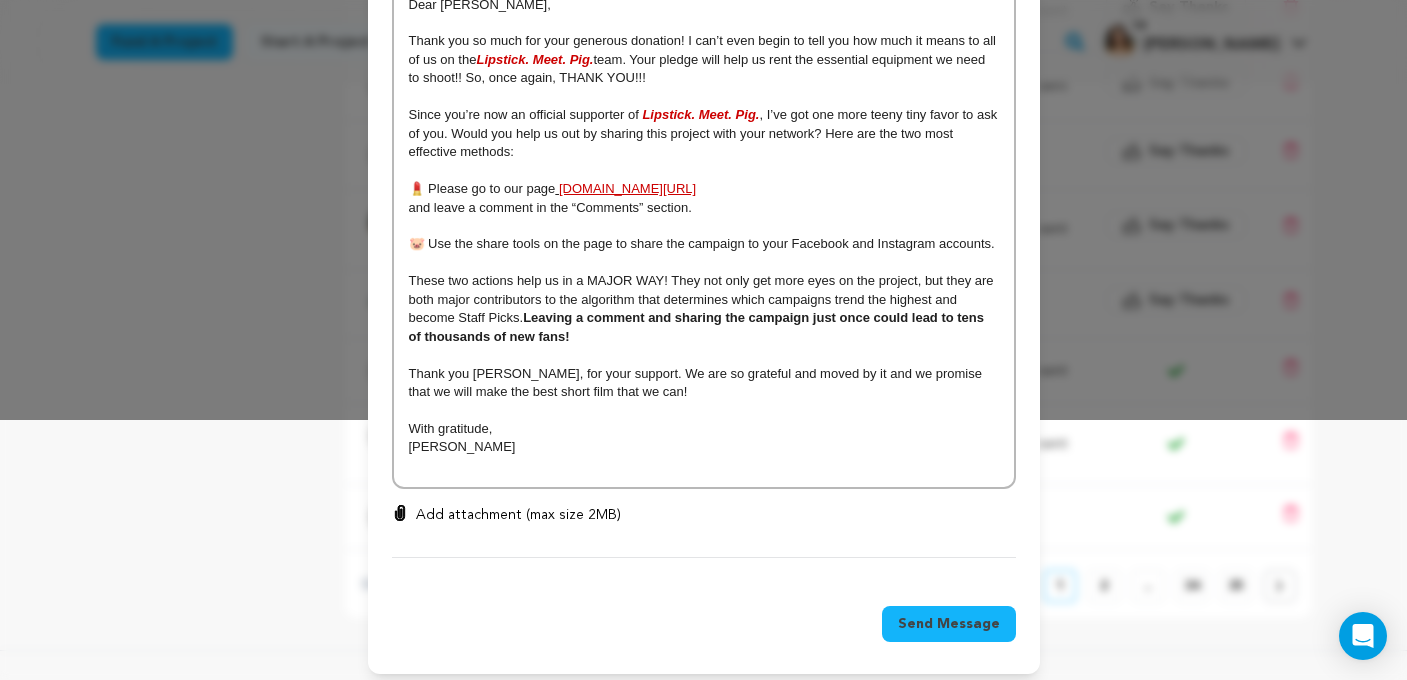 click on "Send Message" at bounding box center [949, 624] 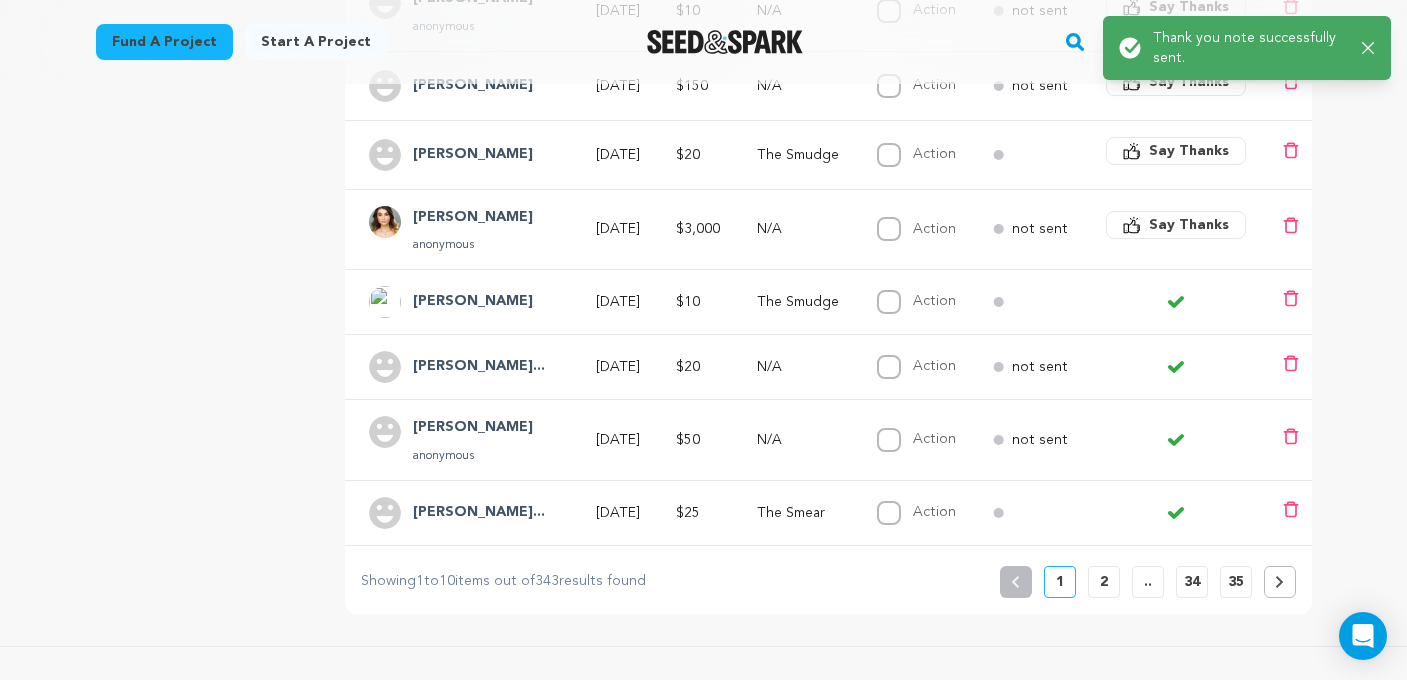 click on "Say Thanks" at bounding box center [1189, 225] 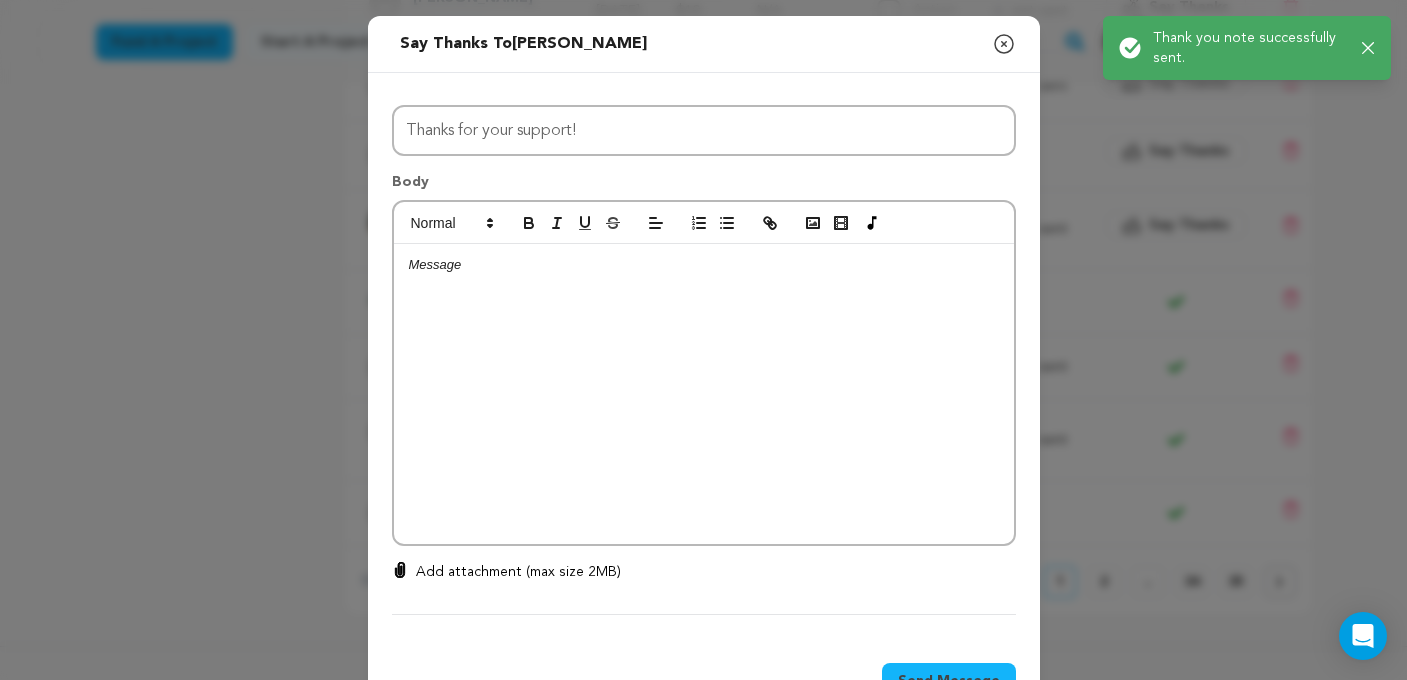click at bounding box center (704, 394) 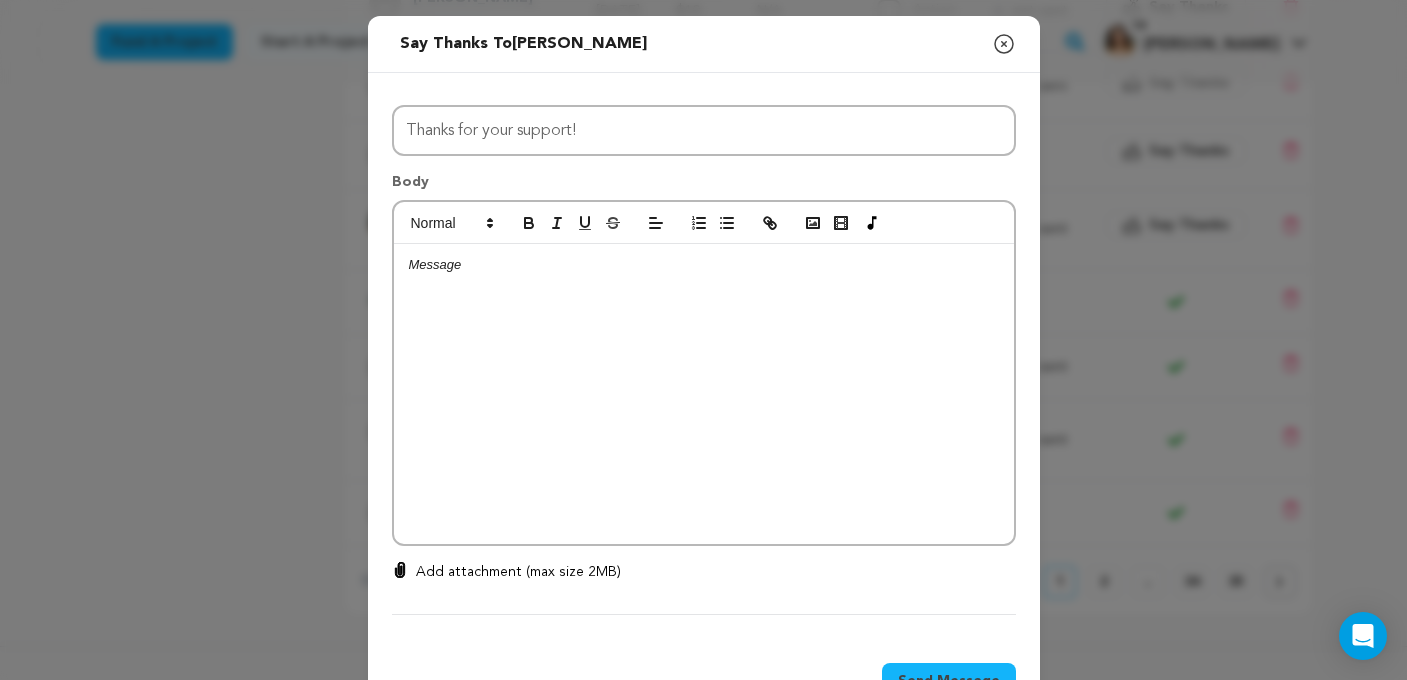 scroll, scrollTop: 19, scrollLeft: 0, axis: vertical 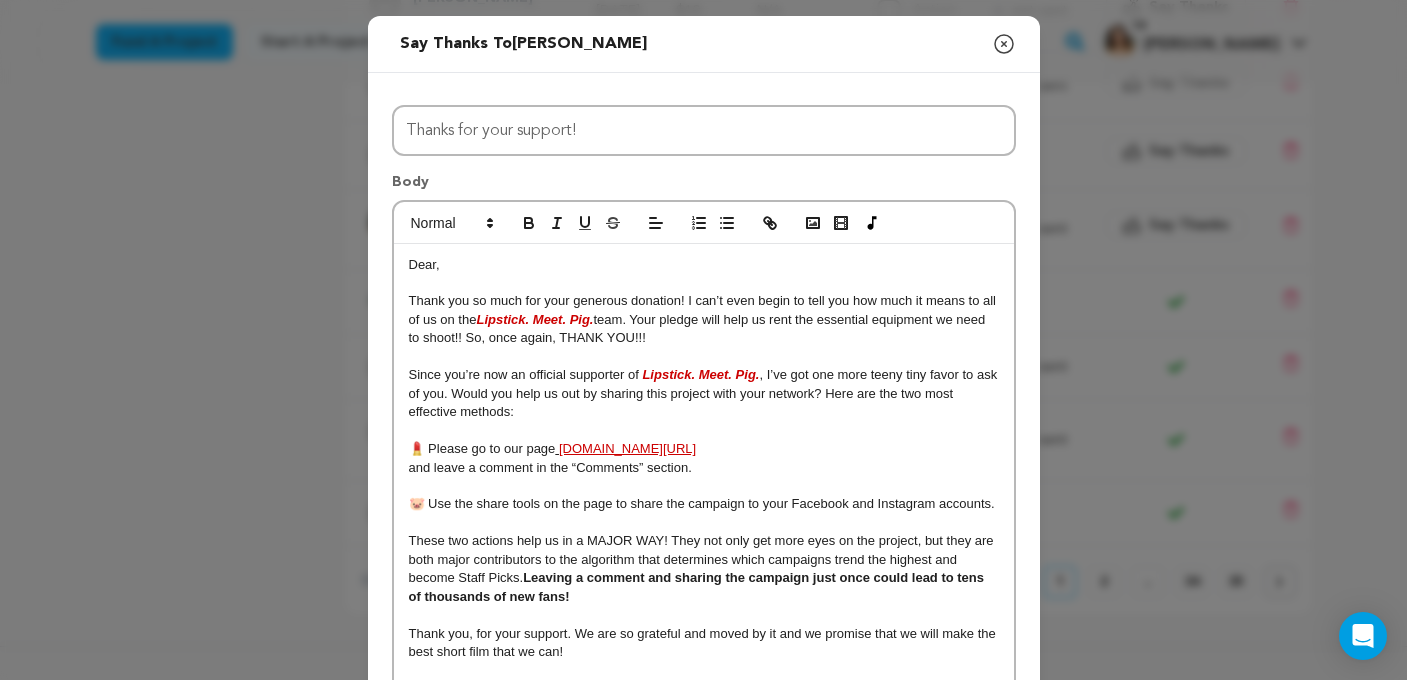 click on "Dear," at bounding box center [424, 264] 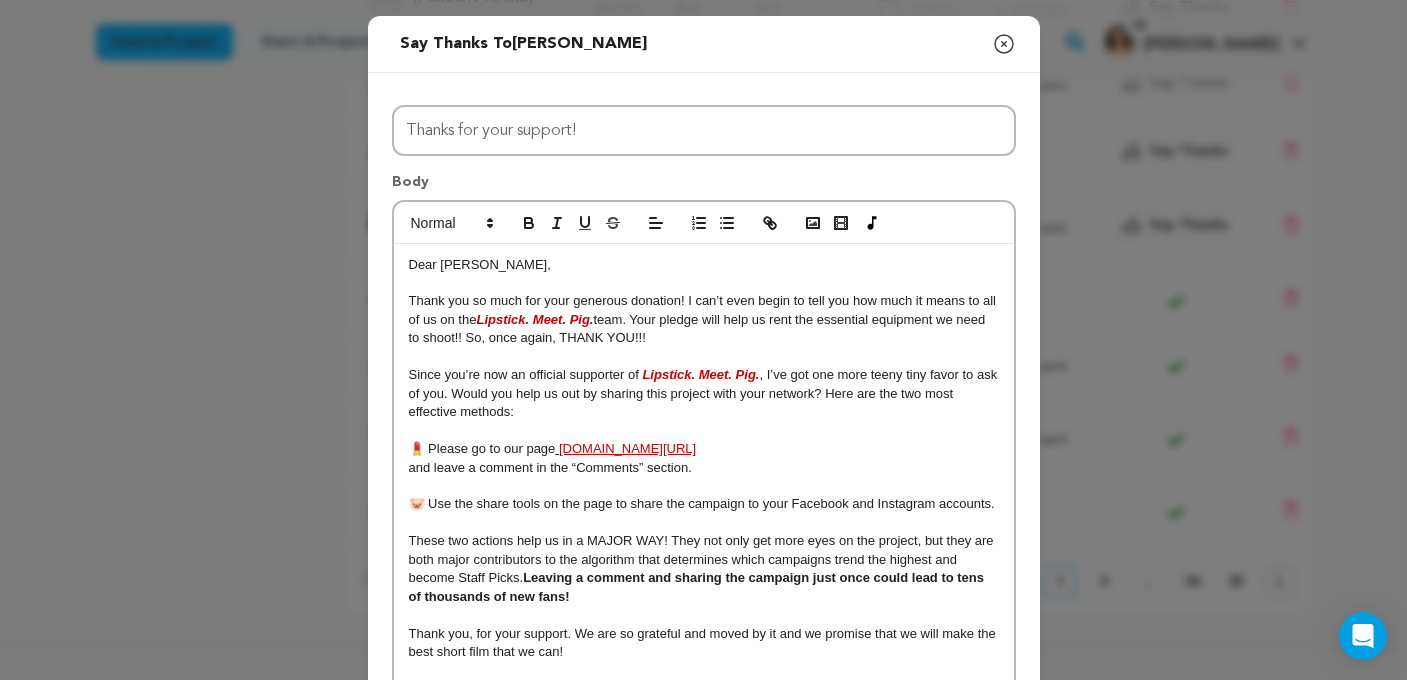 scroll, scrollTop: 186, scrollLeft: 0, axis: vertical 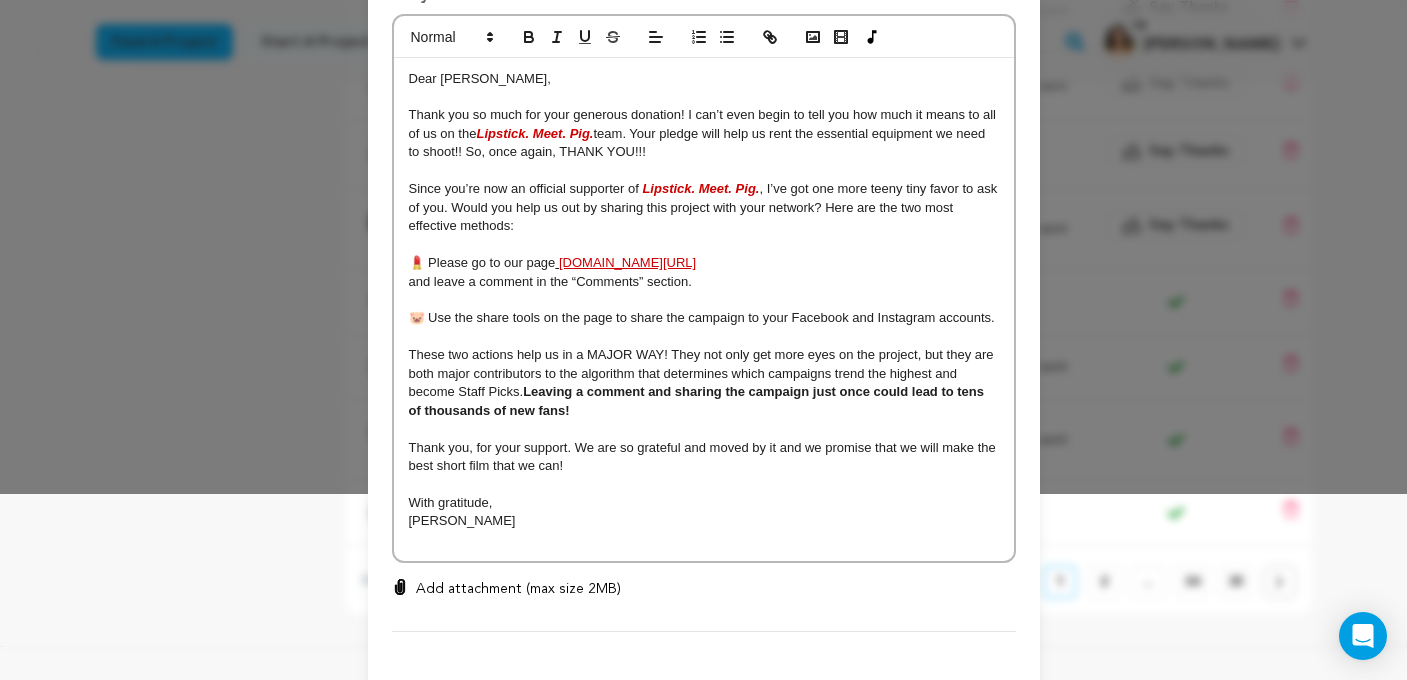 click on "Thank you, for your support. We are so grateful and moved by it and we promise that we will make the best short film that we can!" at bounding box center (704, 456) 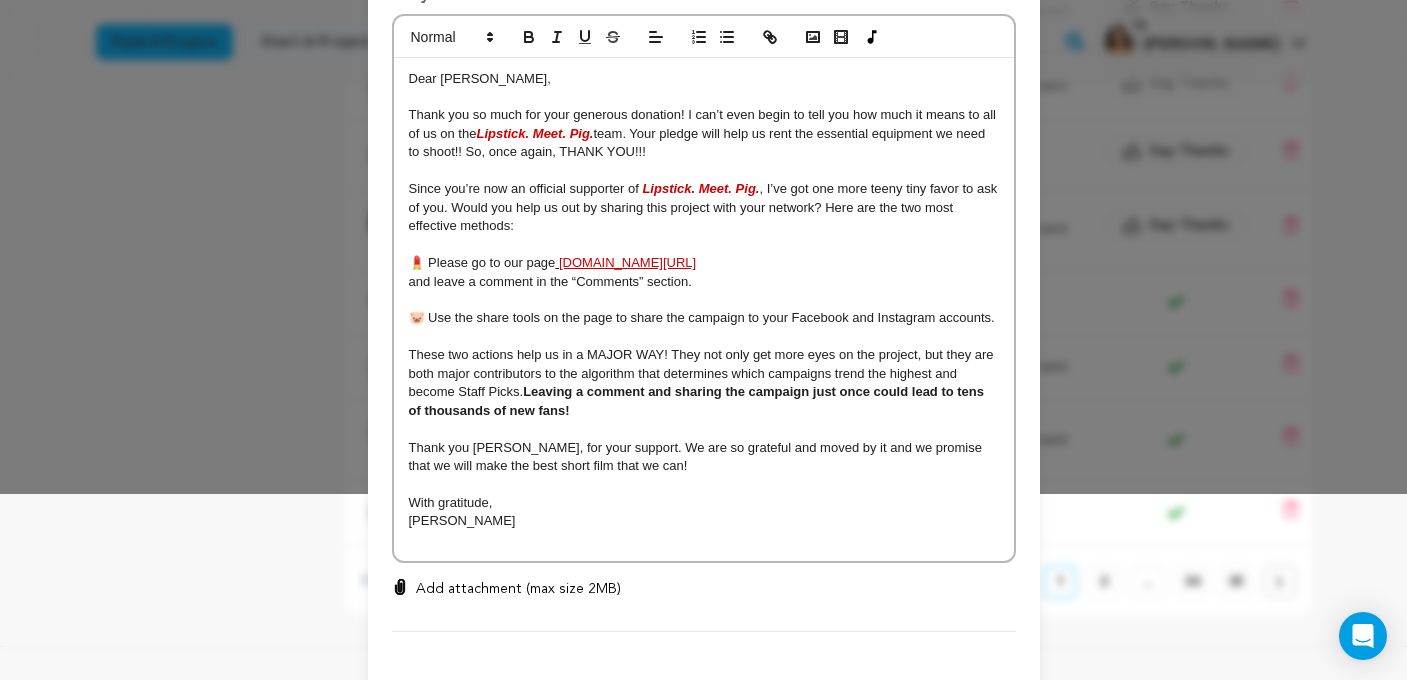 click on "[PERSON_NAME]" at bounding box center (704, 521) 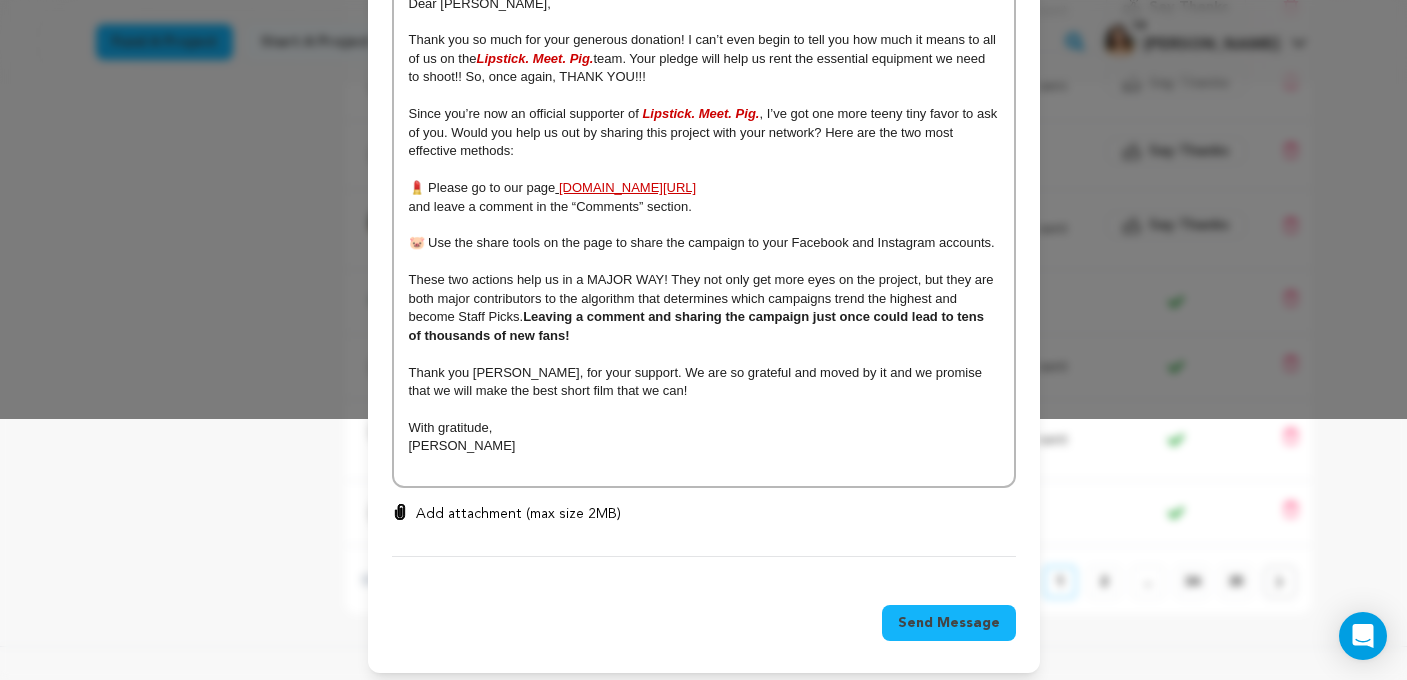scroll, scrollTop: 260, scrollLeft: 0, axis: vertical 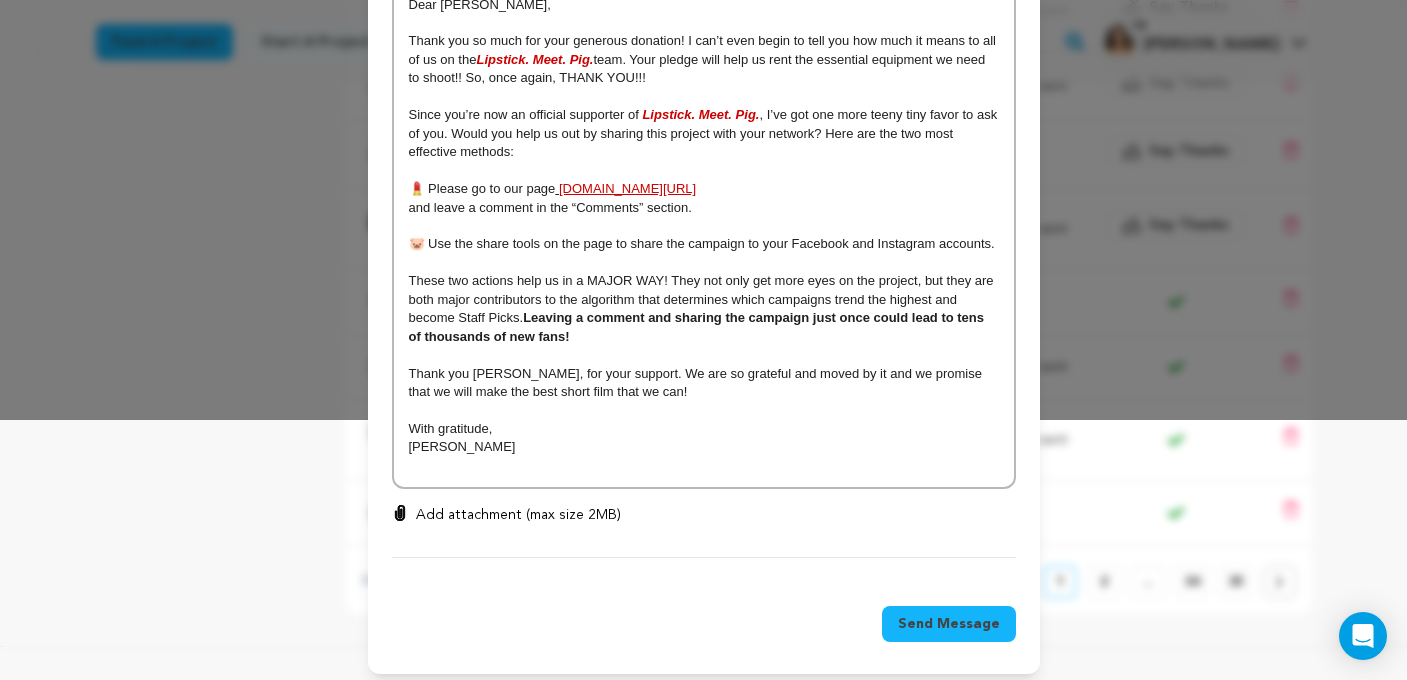 click on "Send Message" at bounding box center [949, 624] 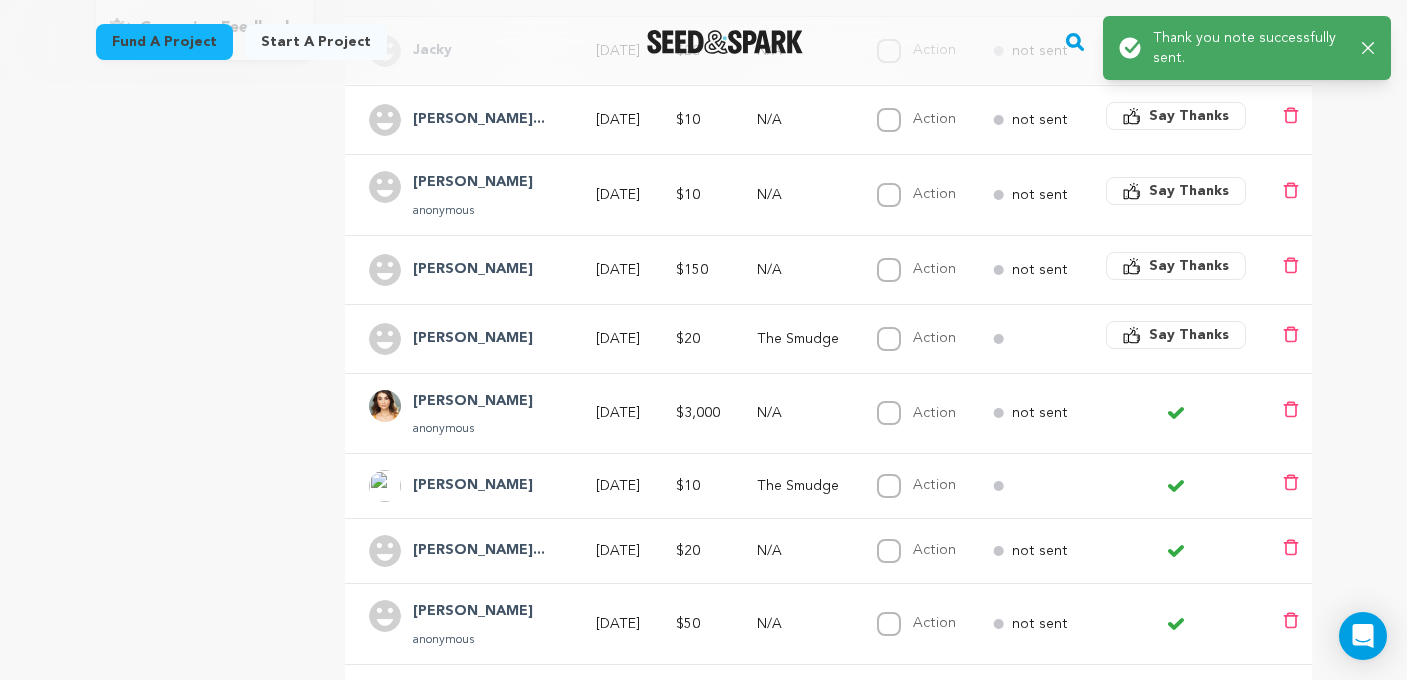 scroll, scrollTop: 498, scrollLeft: 0, axis: vertical 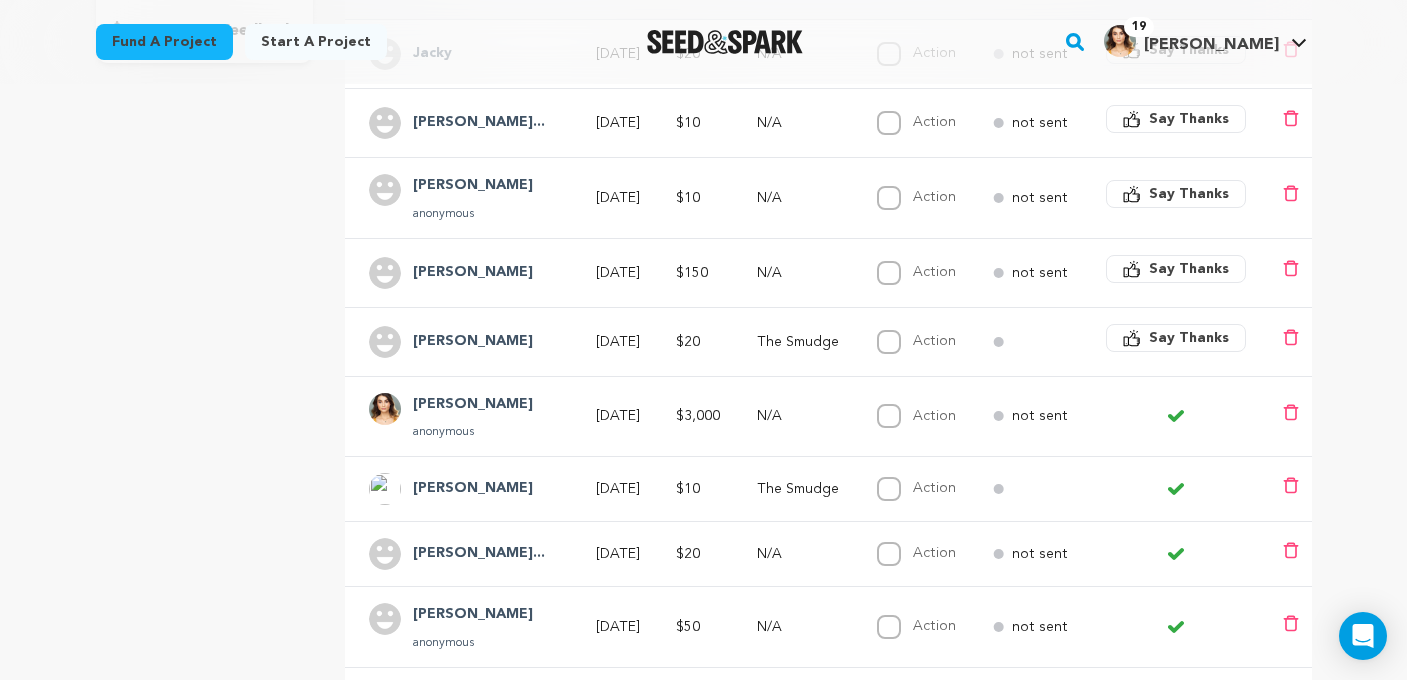 click on "Say Thanks" at bounding box center [1189, 338] 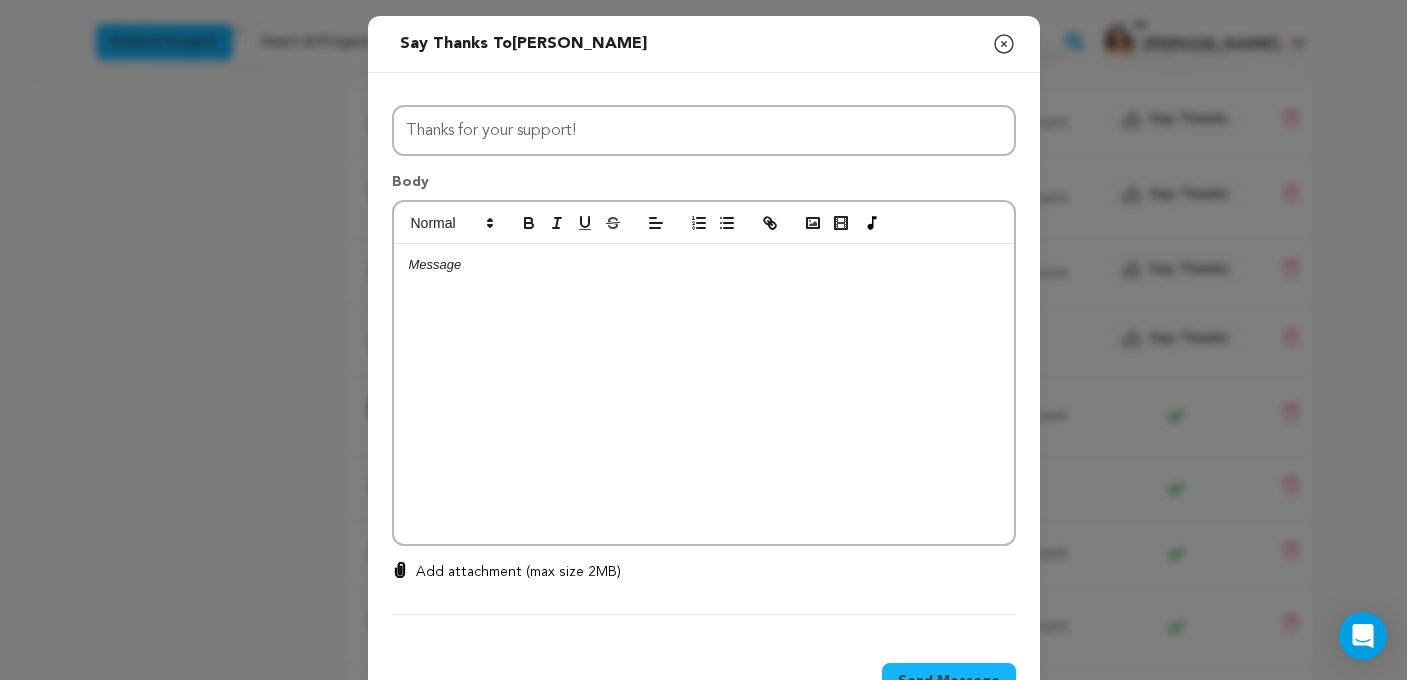 click at bounding box center (704, 394) 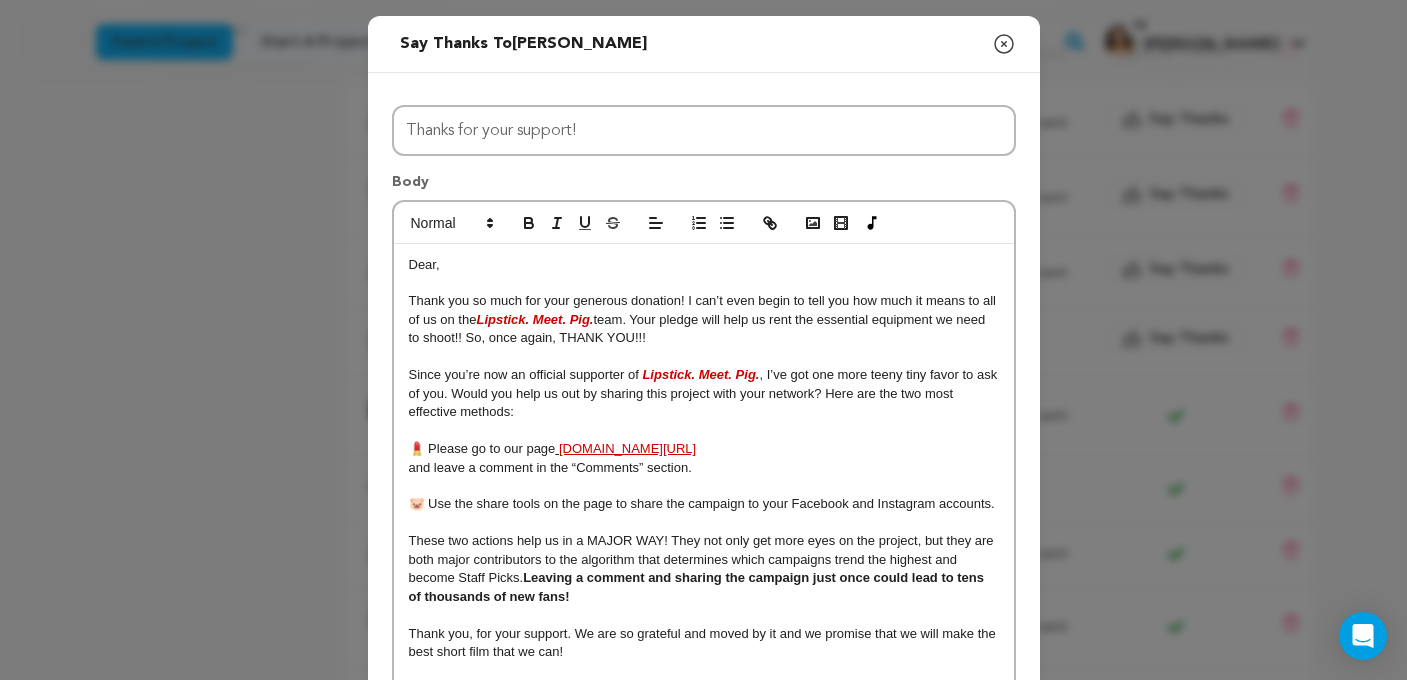 scroll, scrollTop: 19, scrollLeft: 0, axis: vertical 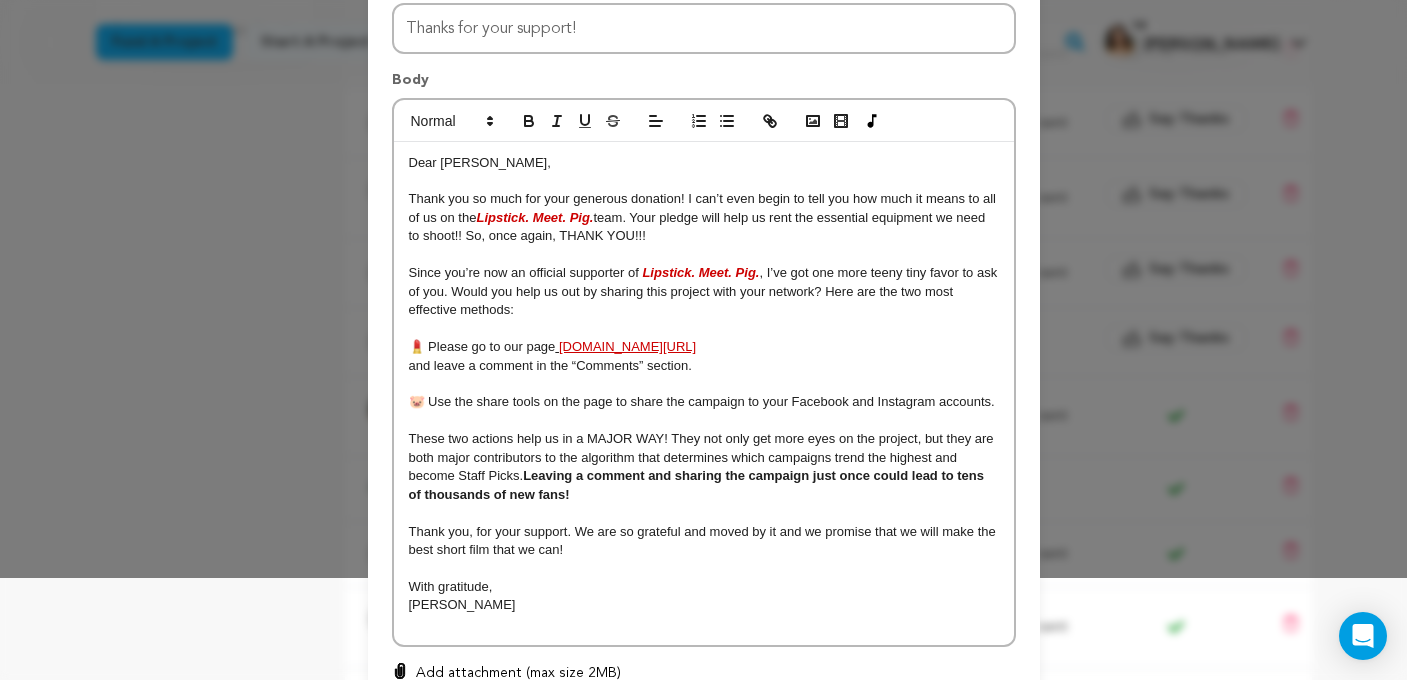 click on "Thank you, for your support. We are so grateful and moved by it and we promise that we will make the best short film that we can!" at bounding box center (704, 540) 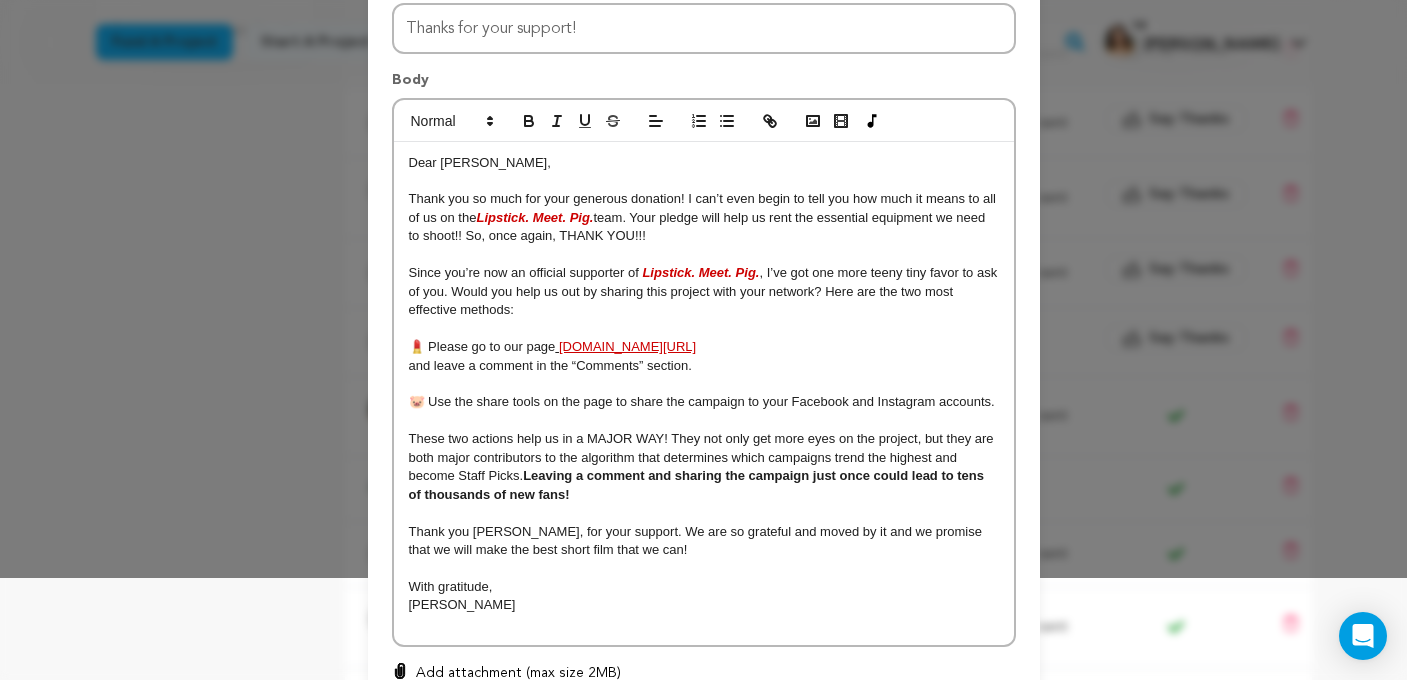 click on "With gratitude," at bounding box center [704, 587] 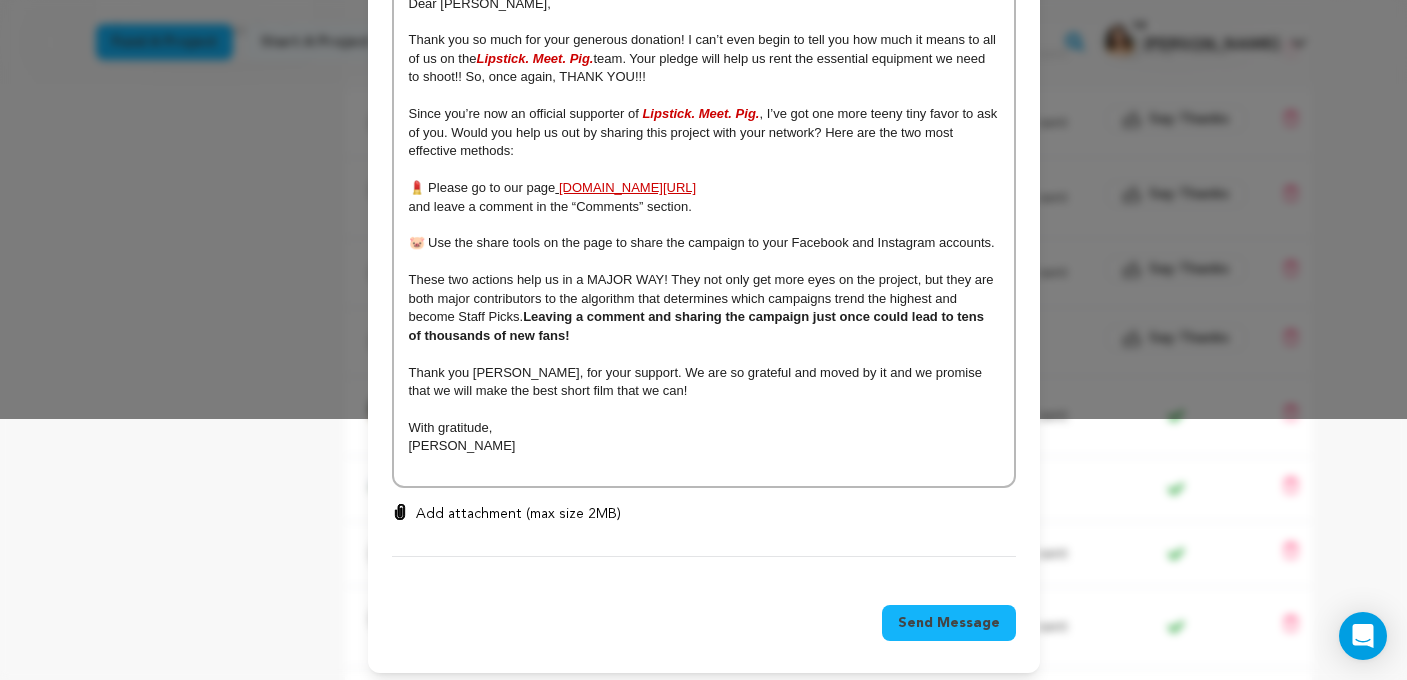 scroll, scrollTop: 260, scrollLeft: 0, axis: vertical 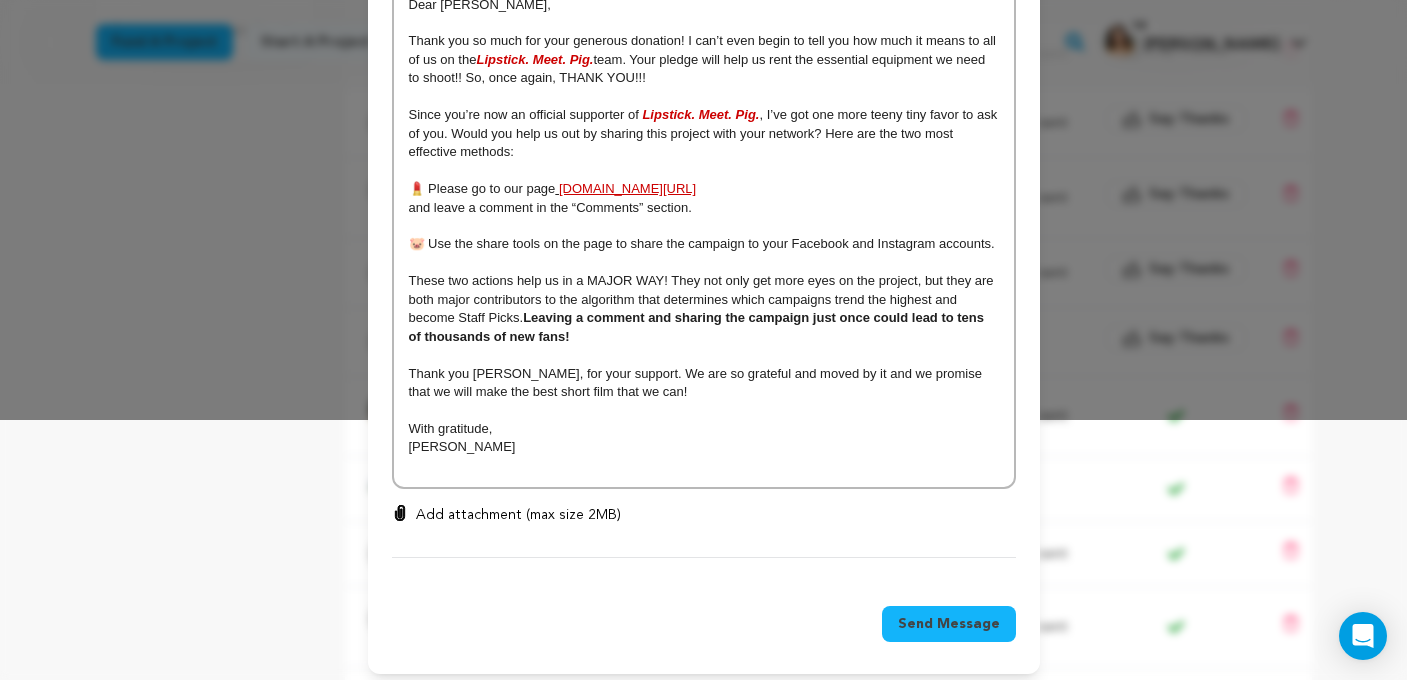 click on "Send Message" at bounding box center (949, 624) 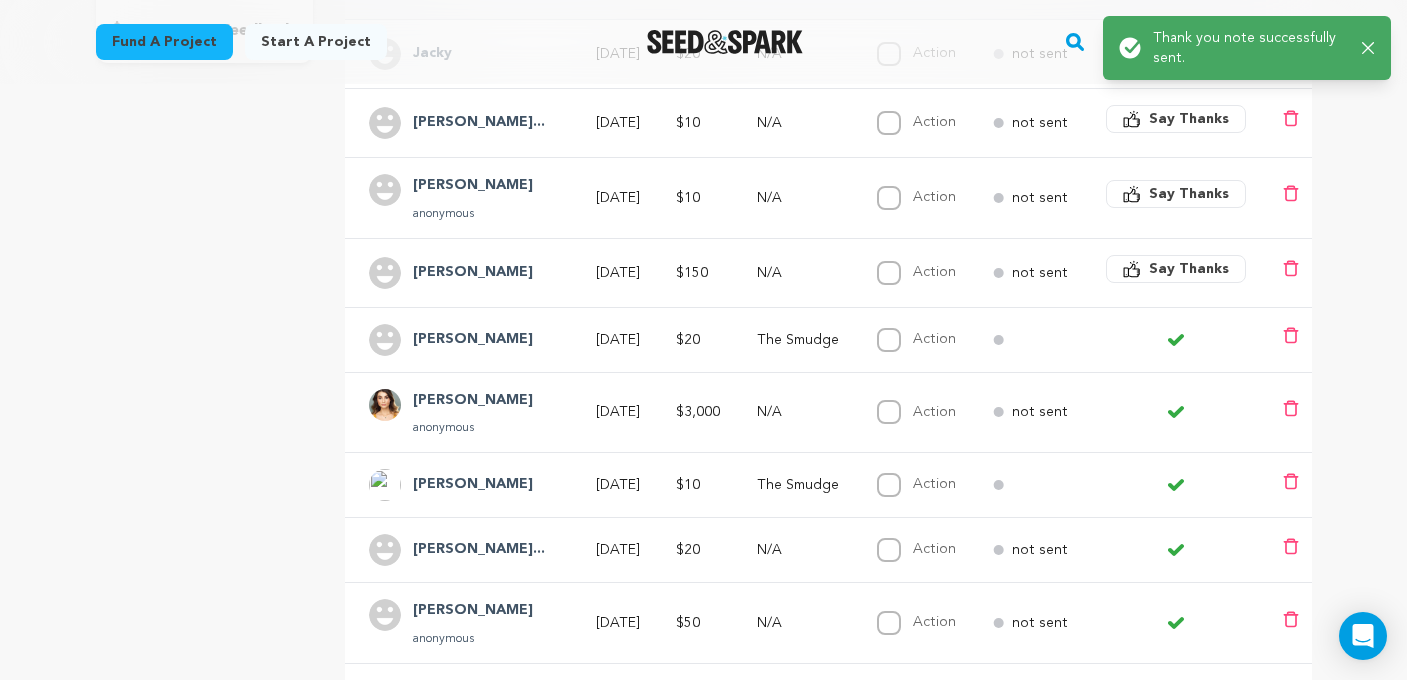 click on "Say Thanks" at bounding box center (1189, 269) 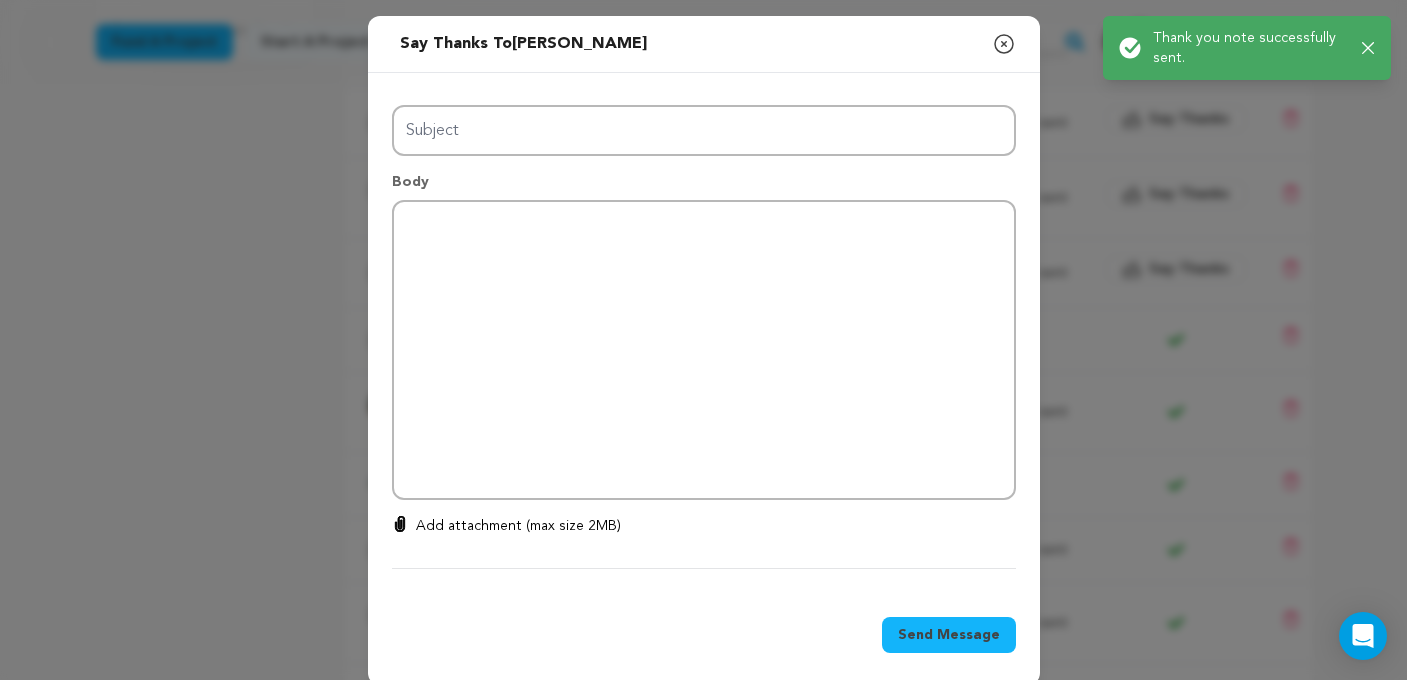 type on "Thanks for your support!" 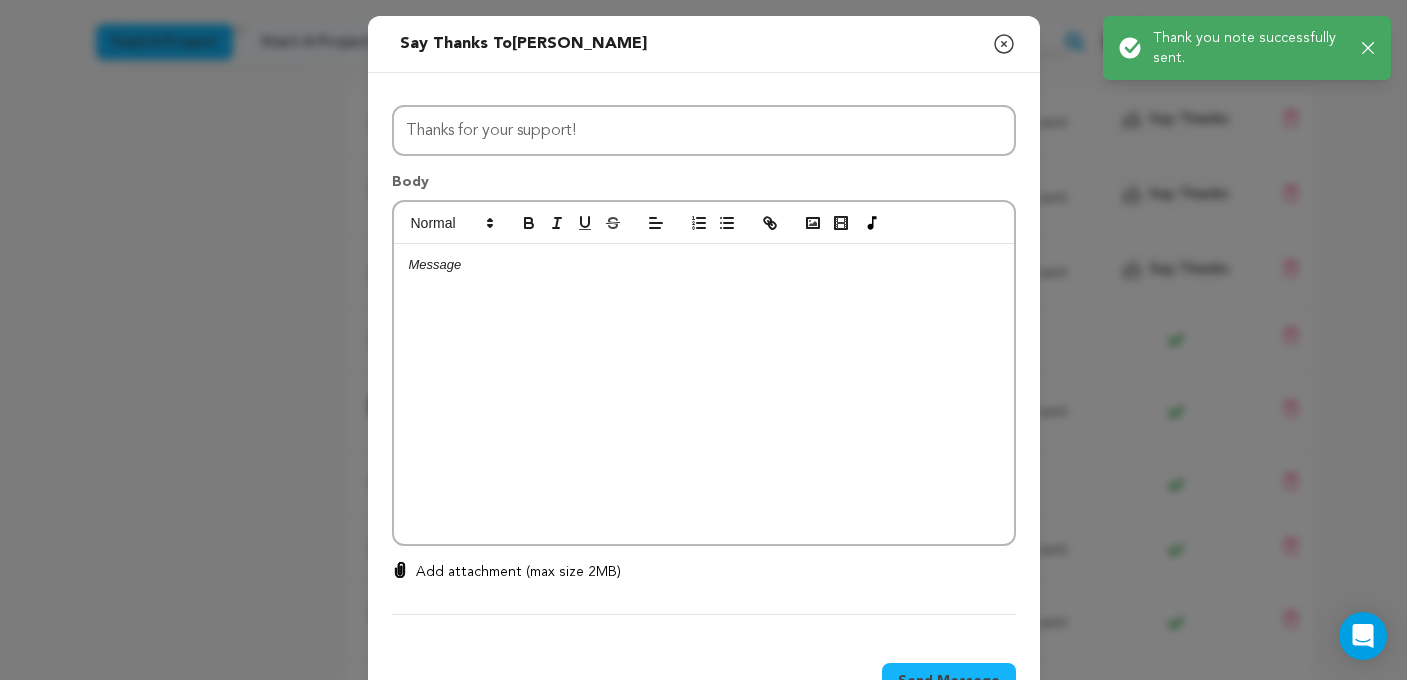 click at bounding box center [704, 394] 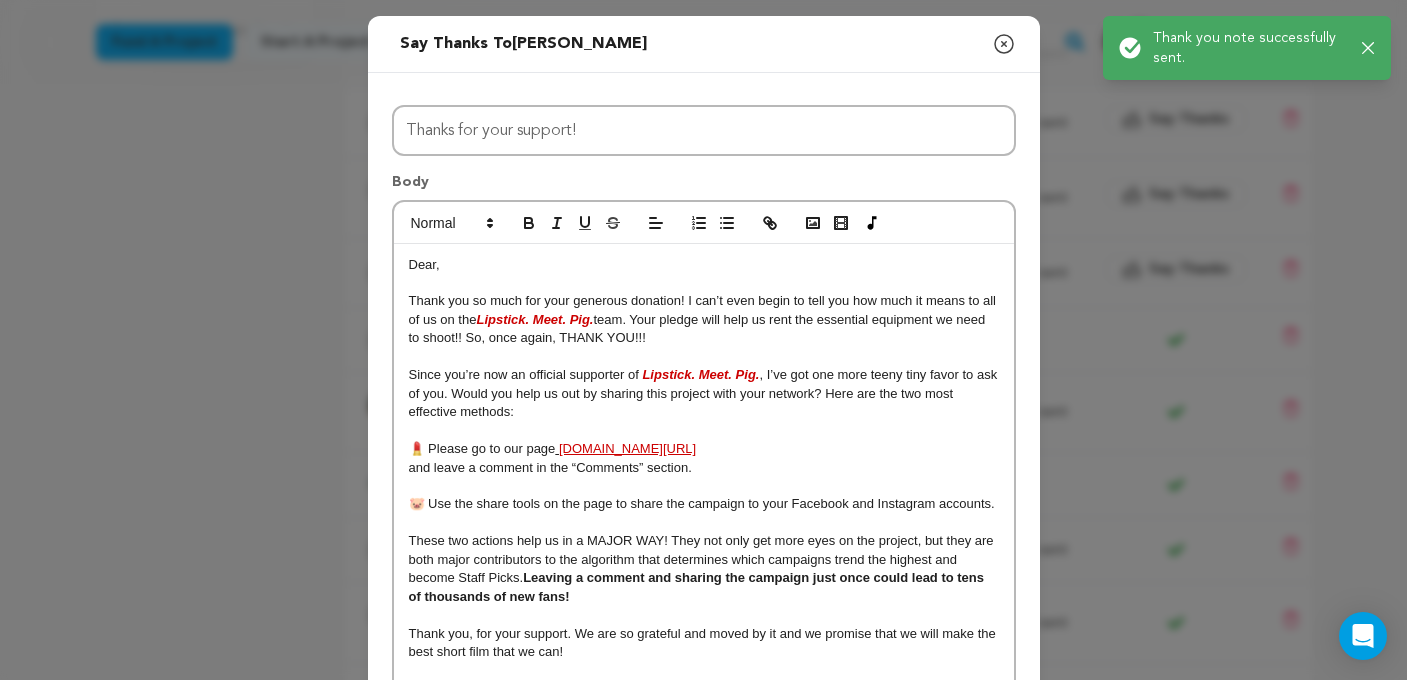 scroll, scrollTop: 19, scrollLeft: 0, axis: vertical 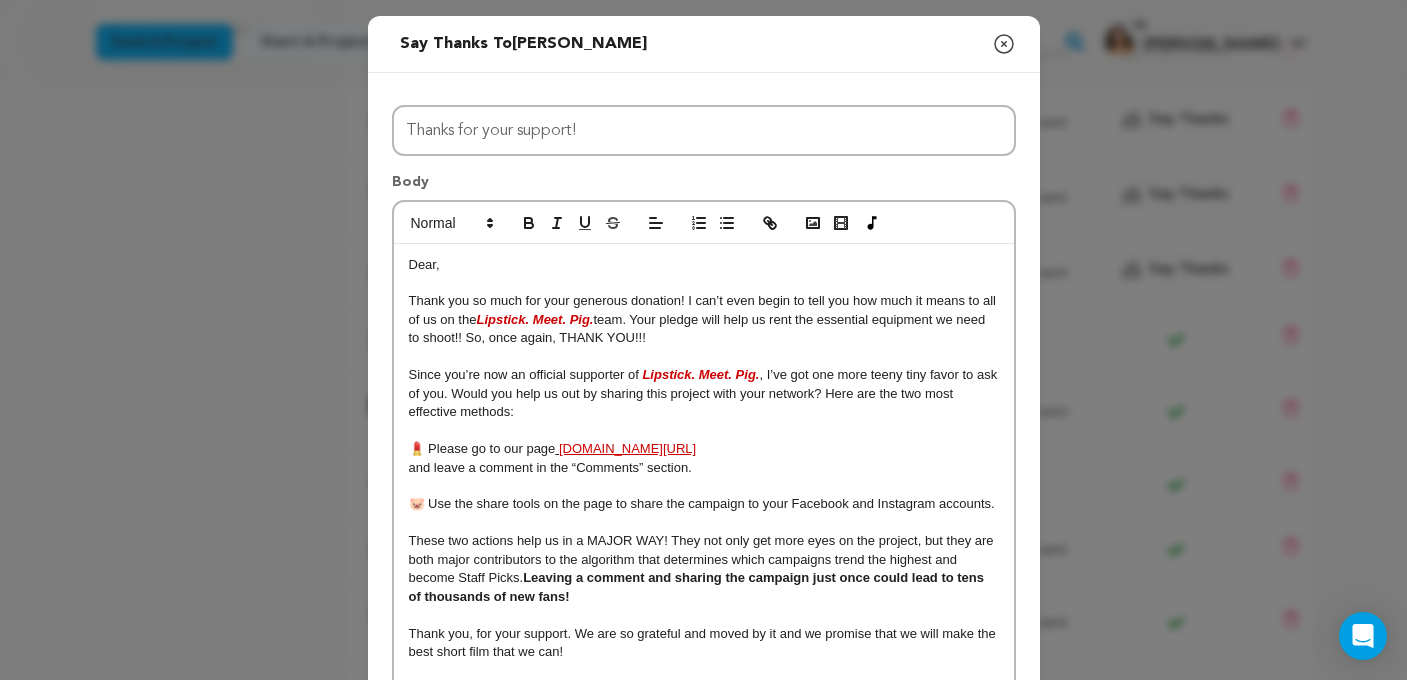 type 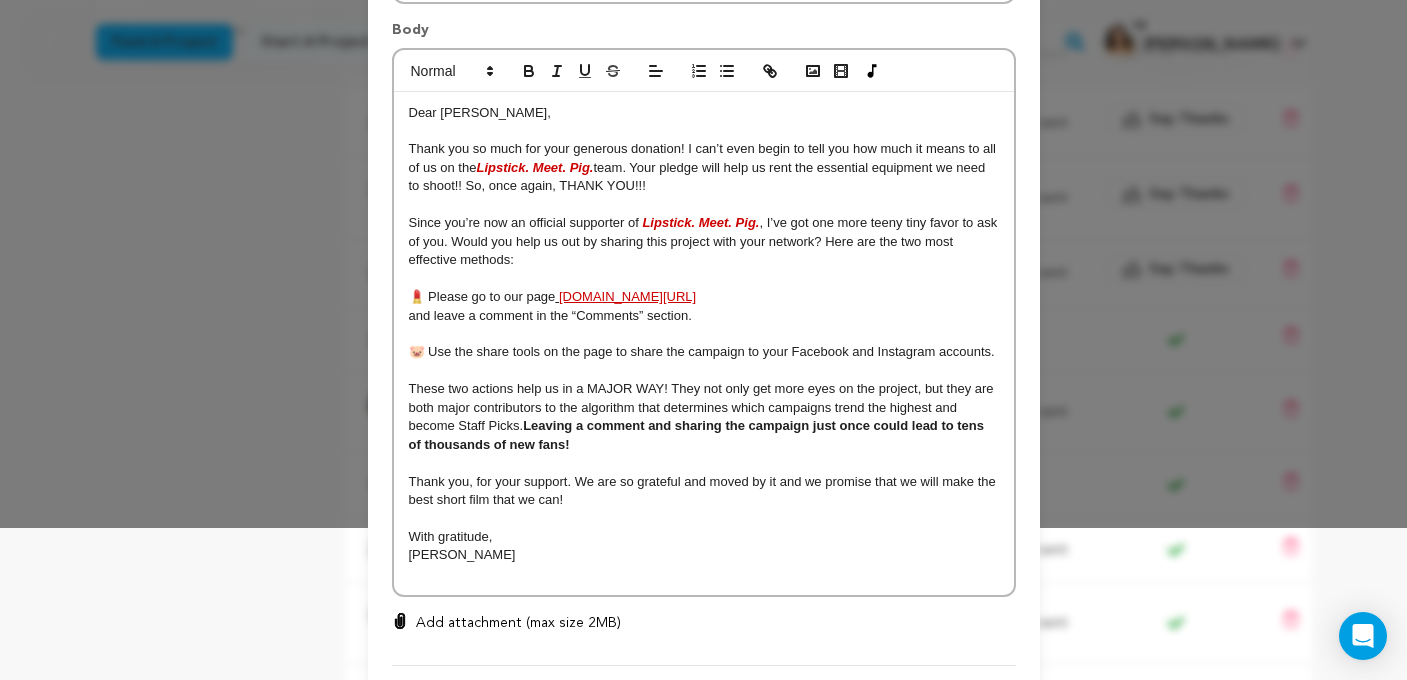 scroll, scrollTop: 154, scrollLeft: 0, axis: vertical 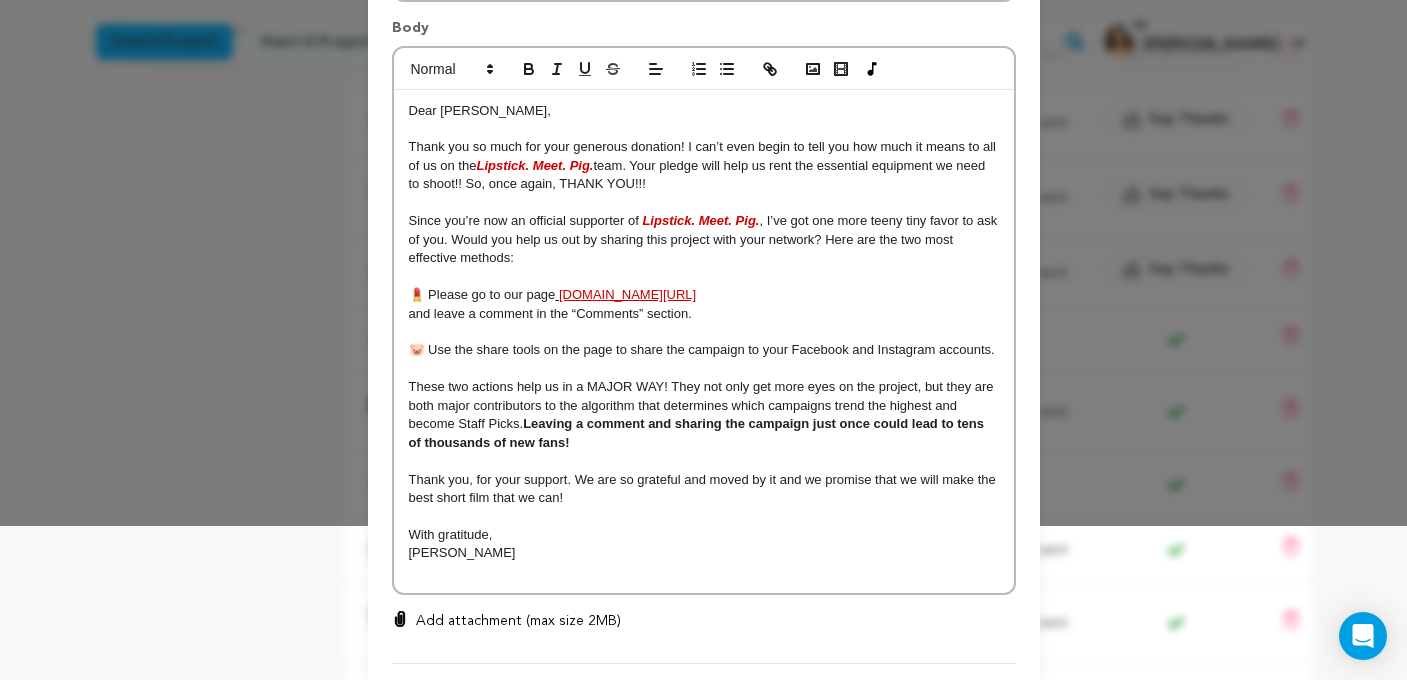 click on "Thank you, for your support. We are so grateful and moved by it and we promise that we will make the best short film that we can!" at bounding box center (704, 488) 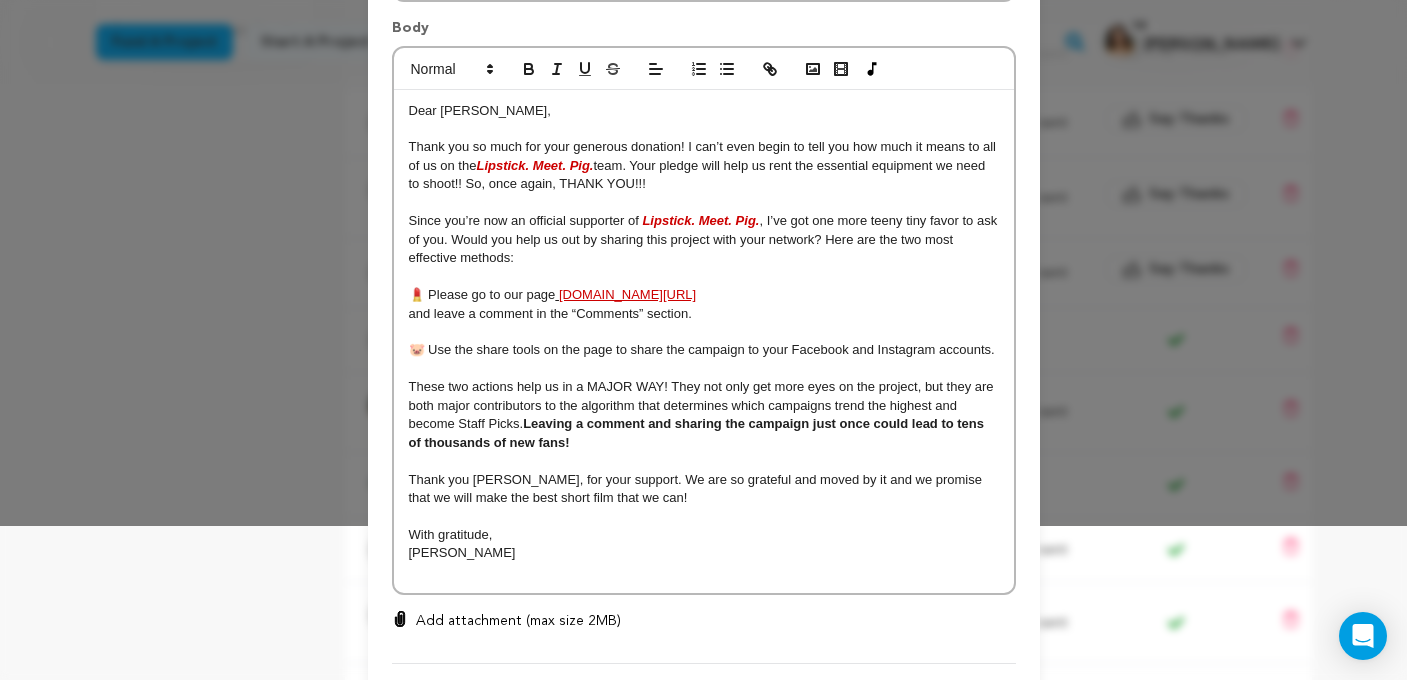 click at bounding box center [704, 517] 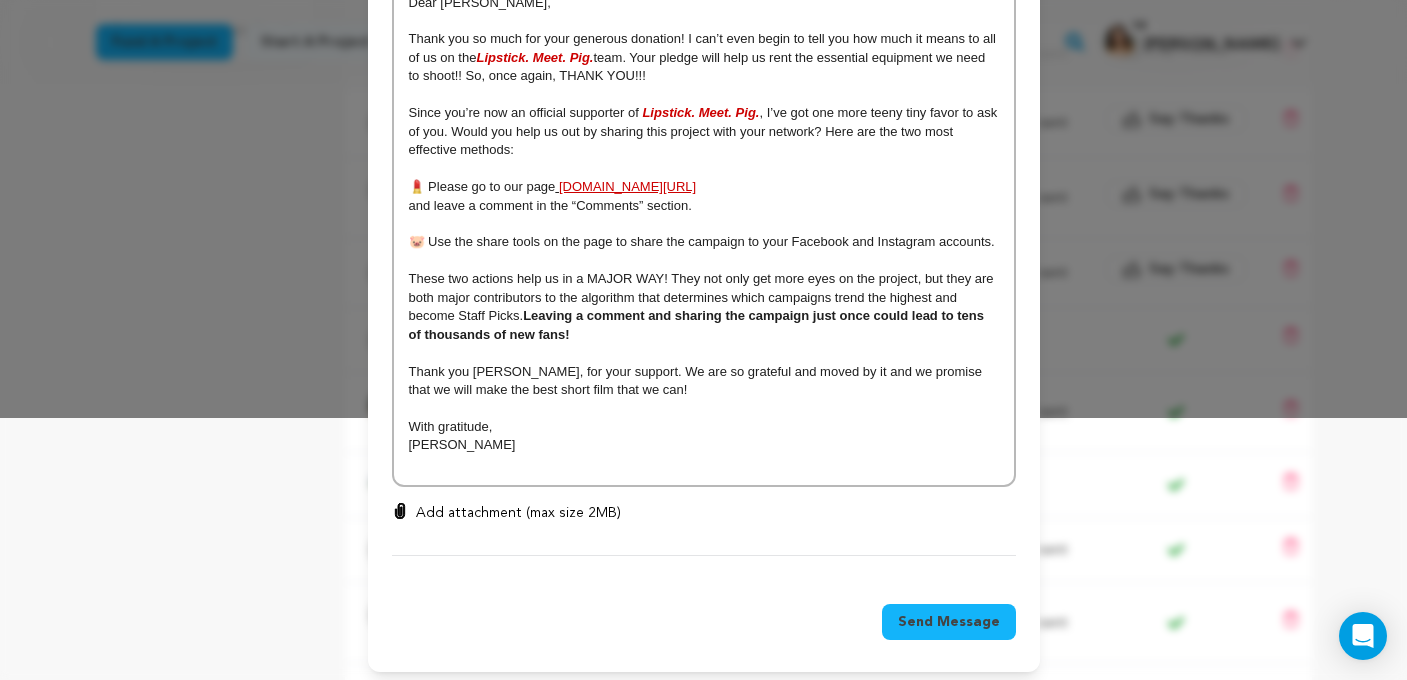 scroll, scrollTop: 260, scrollLeft: 0, axis: vertical 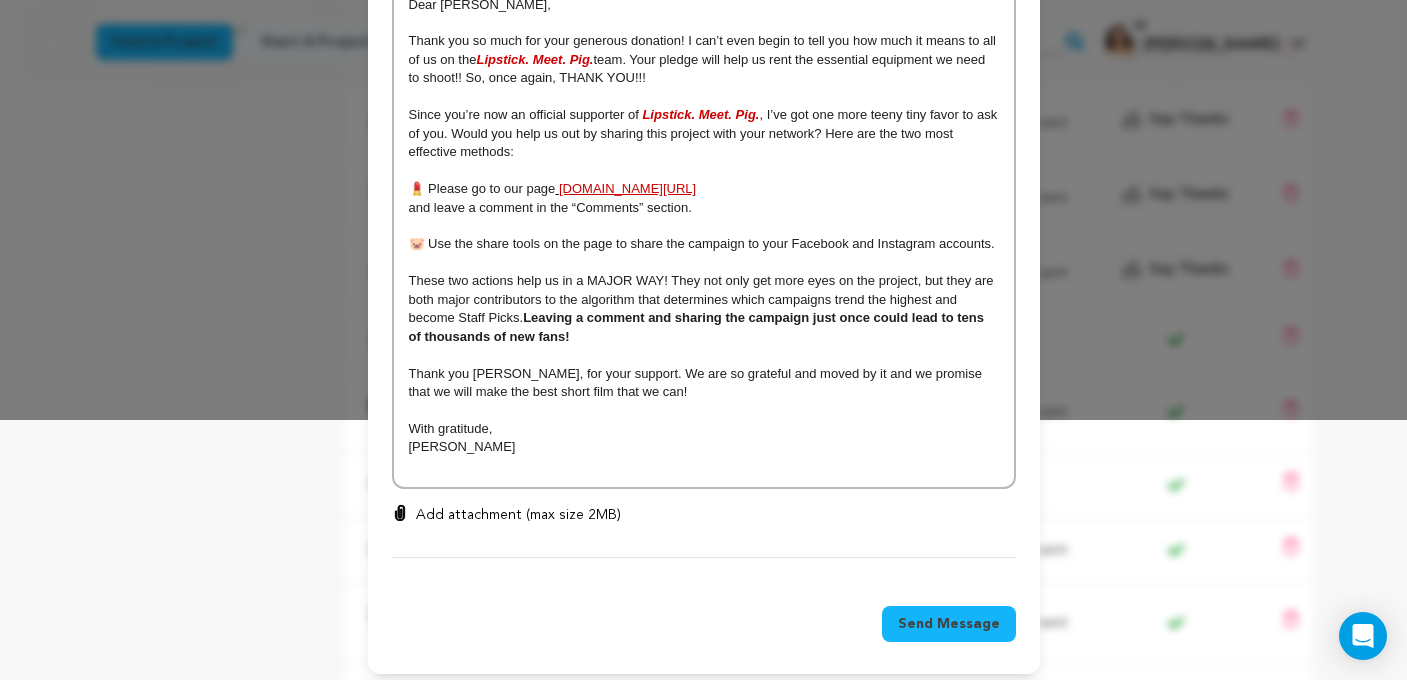 click on "Send Message" at bounding box center [949, 624] 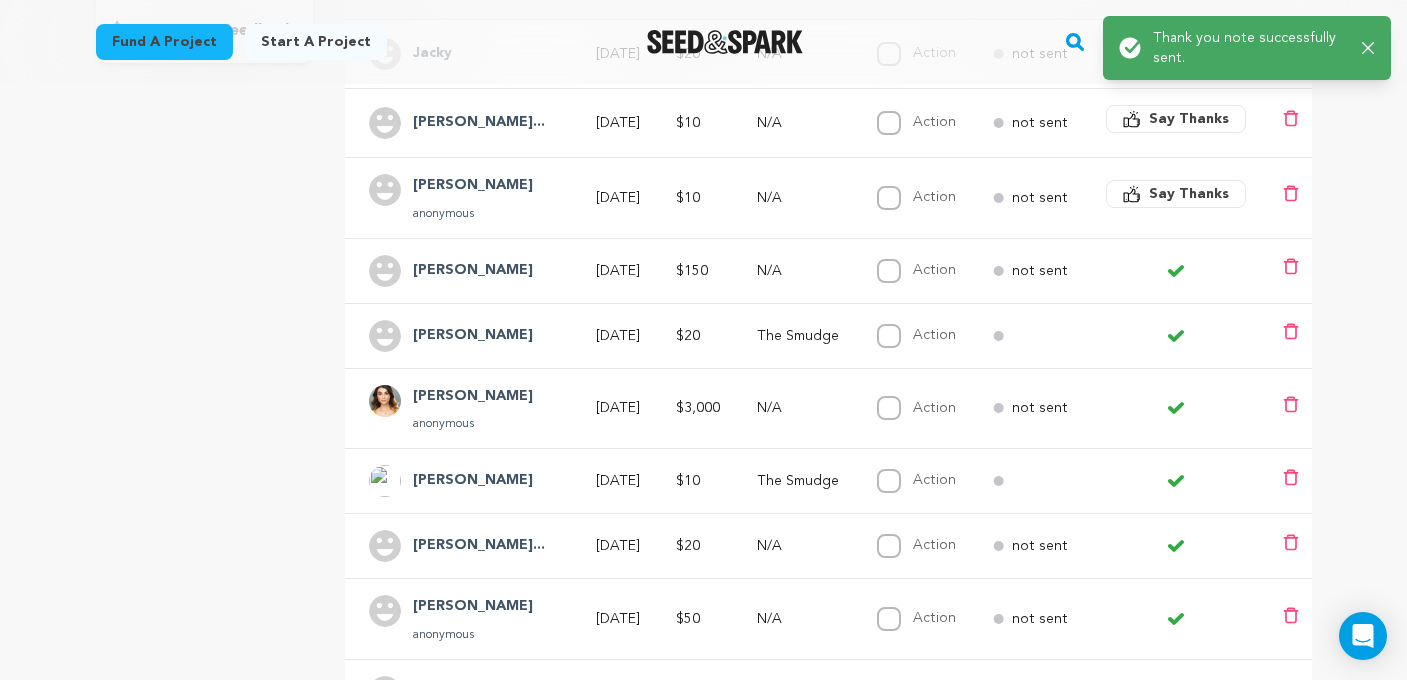 click on "Say Thanks" at bounding box center [1189, 194] 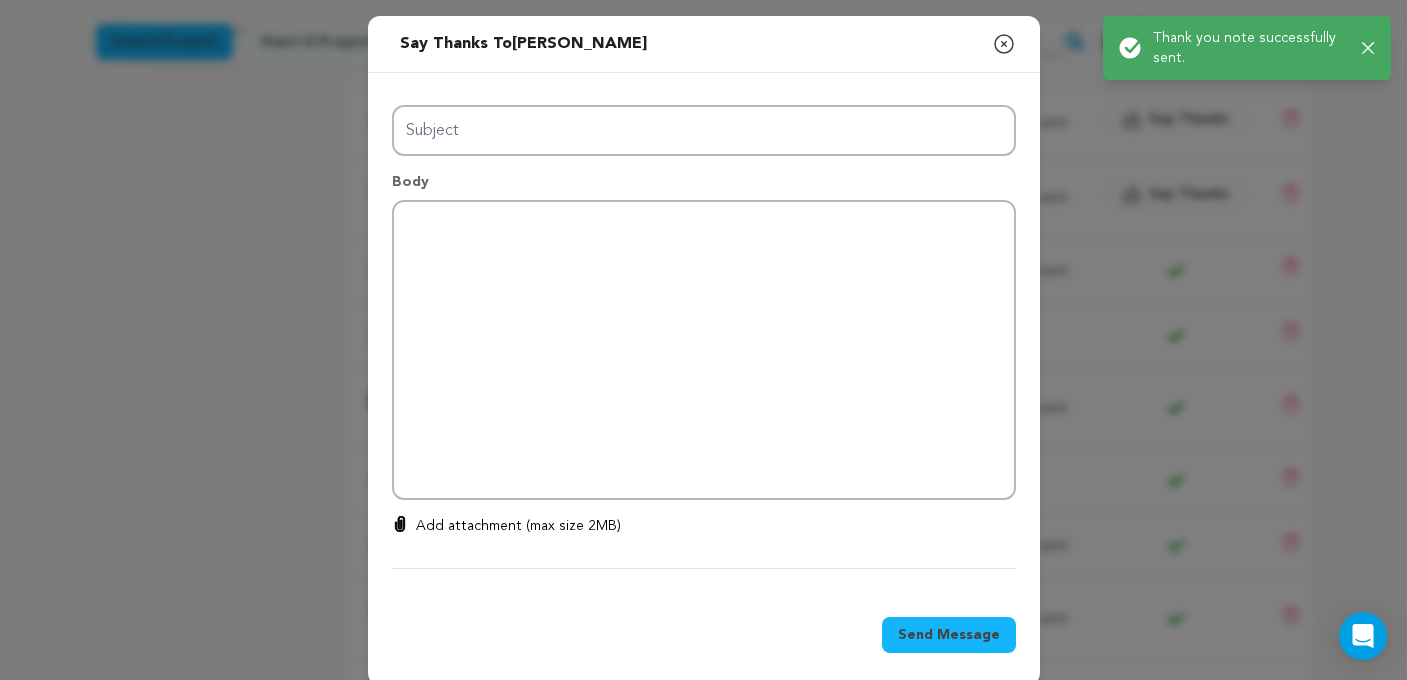 type on "Thanks for your support!" 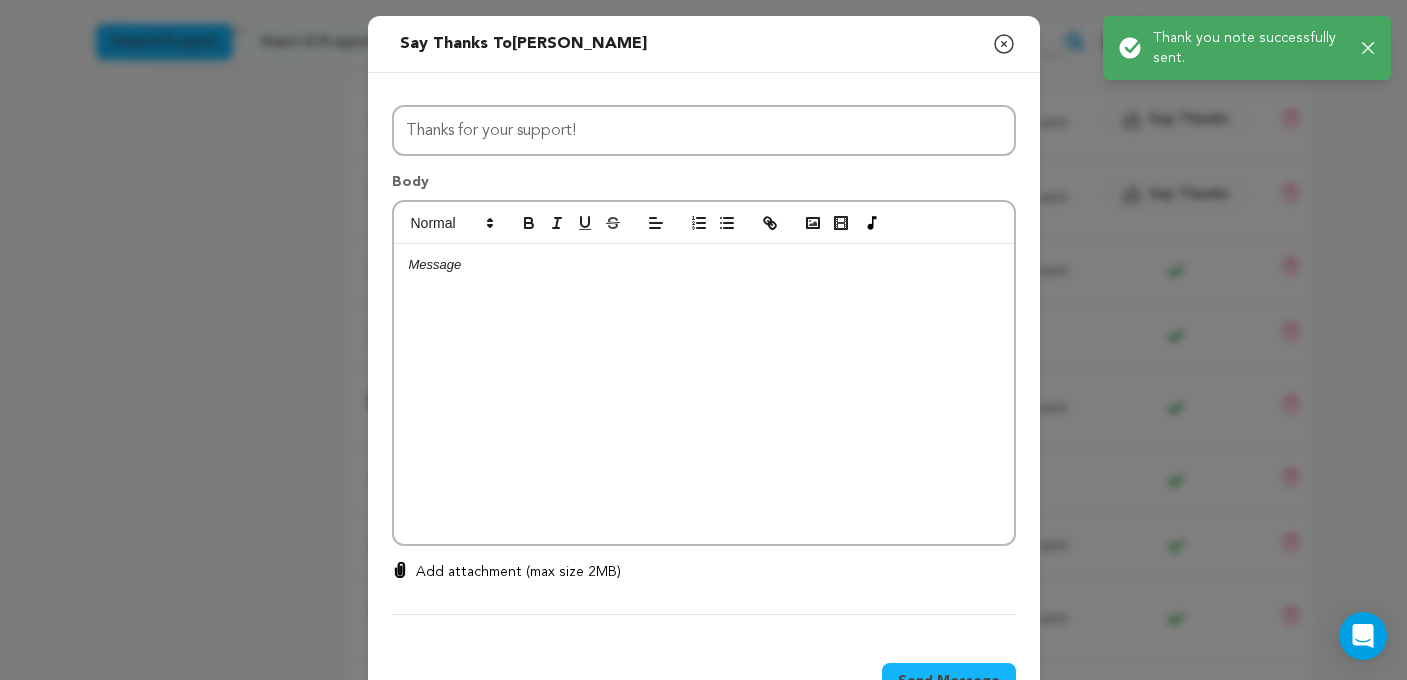click at bounding box center (704, 394) 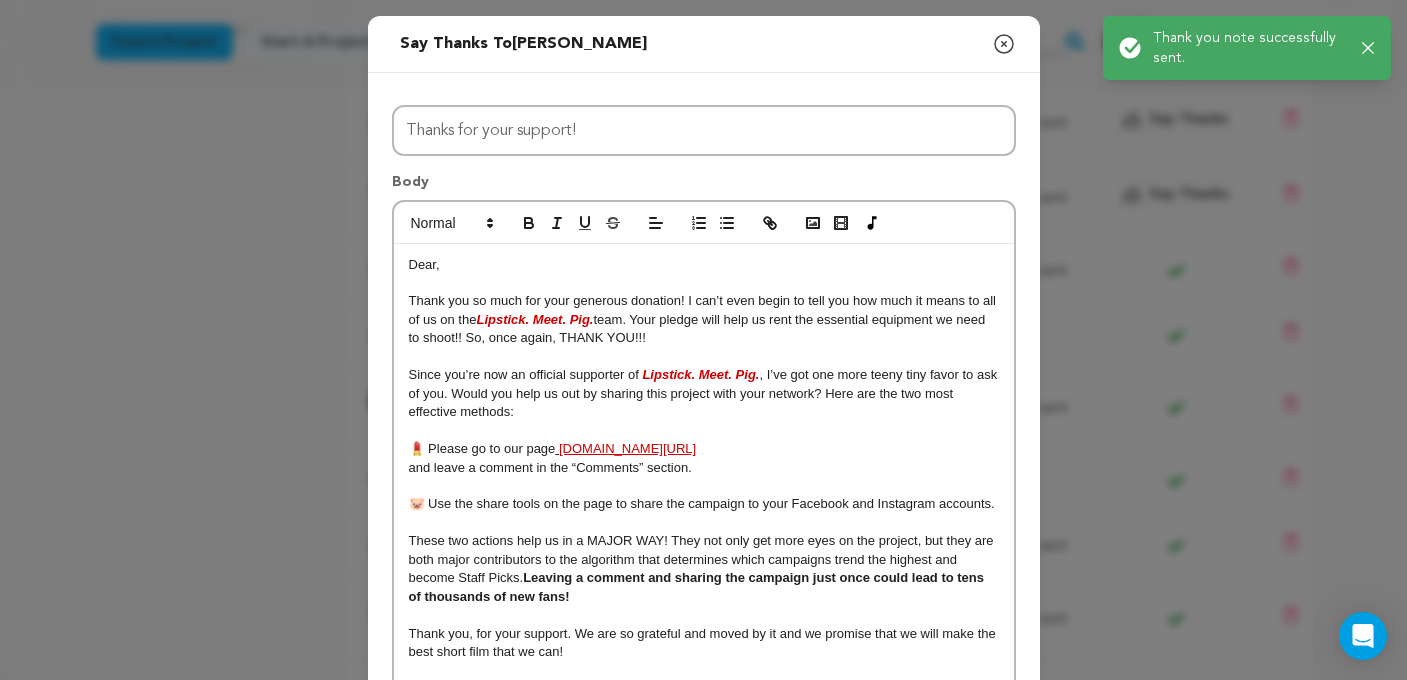 scroll, scrollTop: 19, scrollLeft: 0, axis: vertical 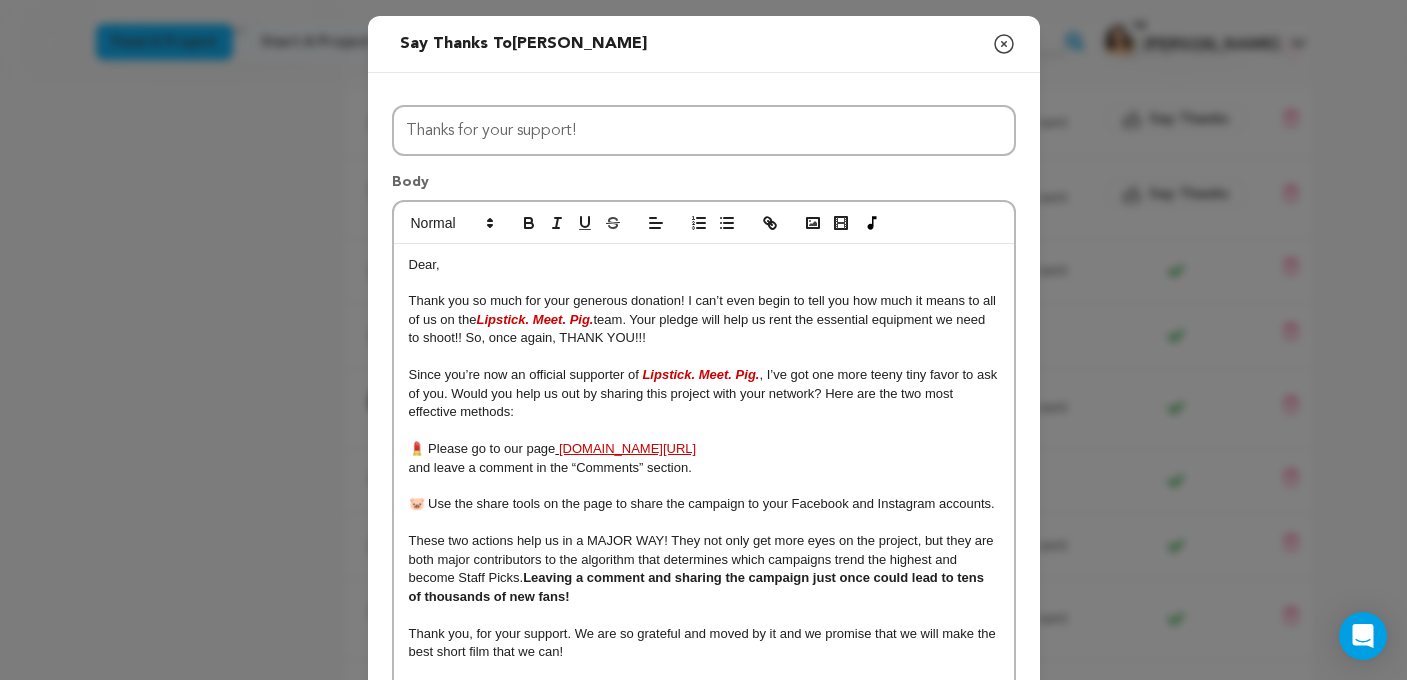 click on "Dear," at bounding box center [424, 264] 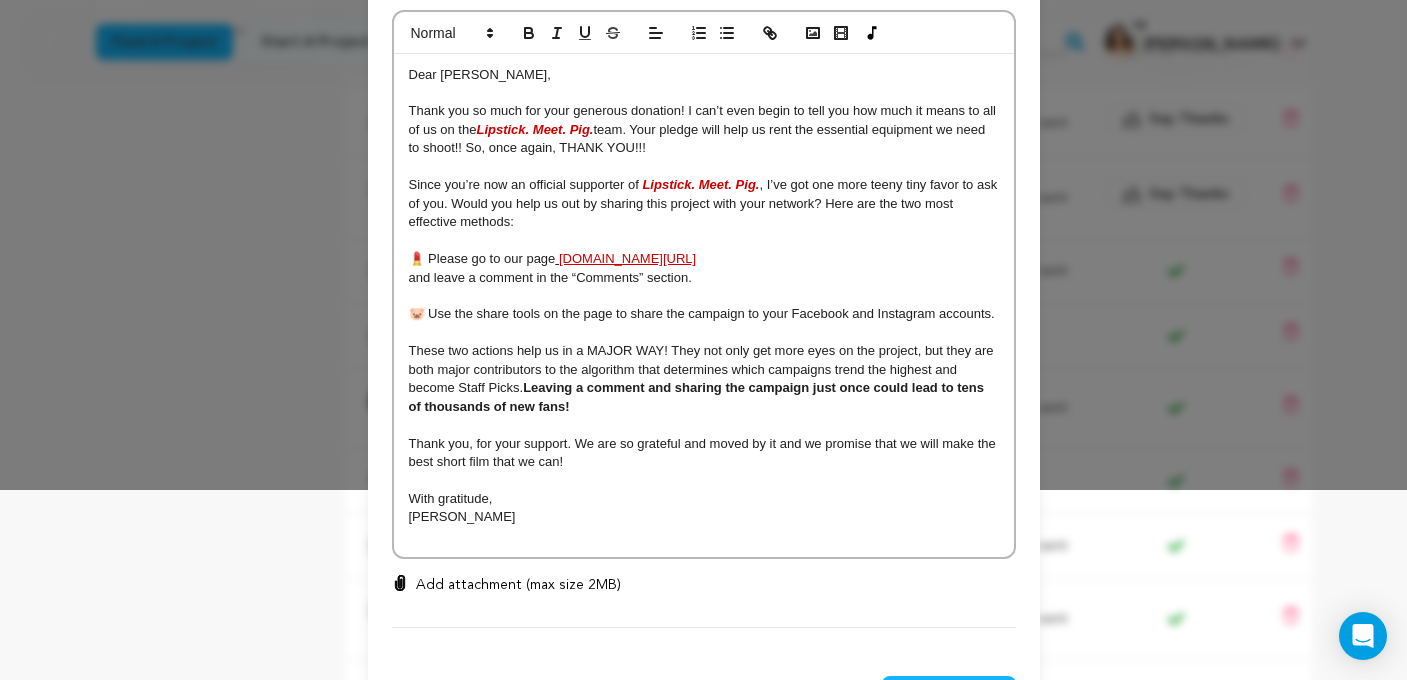 scroll, scrollTop: 193, scrollLeft: 0, axis: vertical 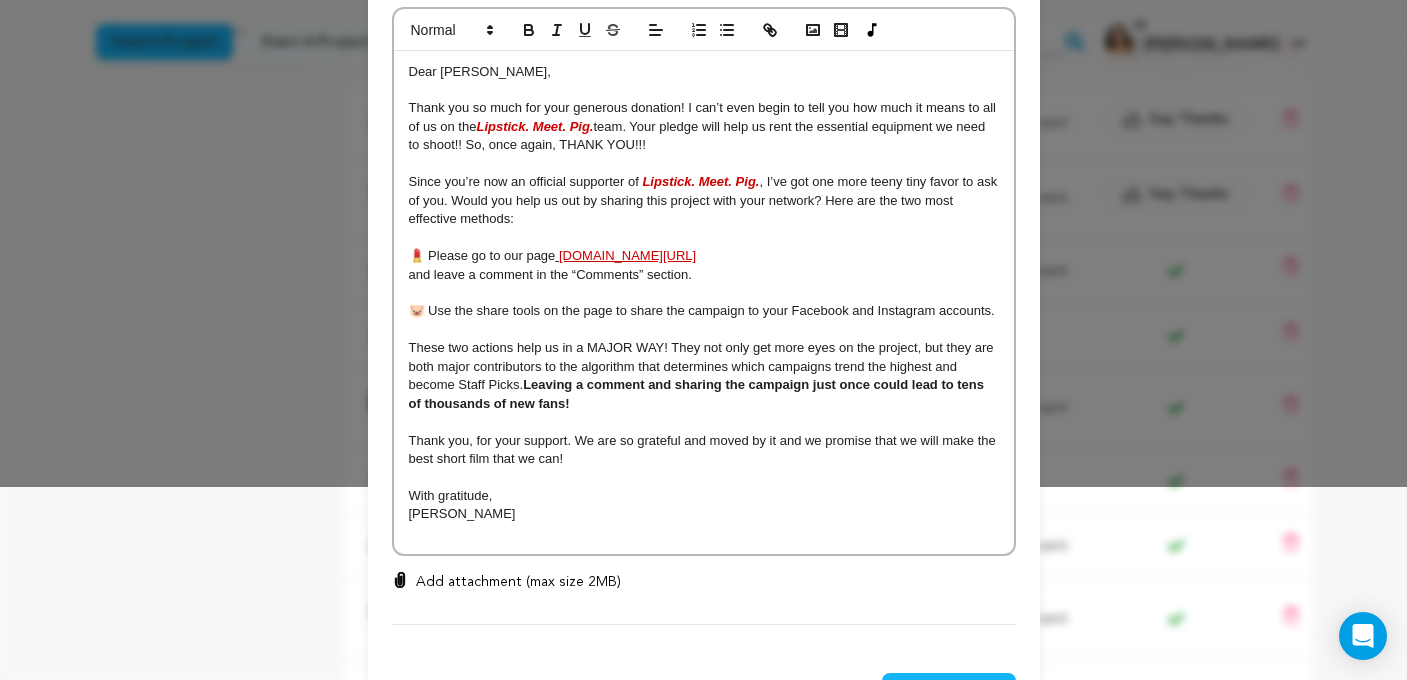 click on "Thank you, for your support. We are so grateful and moved by it and we promise that we will make the best short film that we can!" at bounding box center (704, 449) 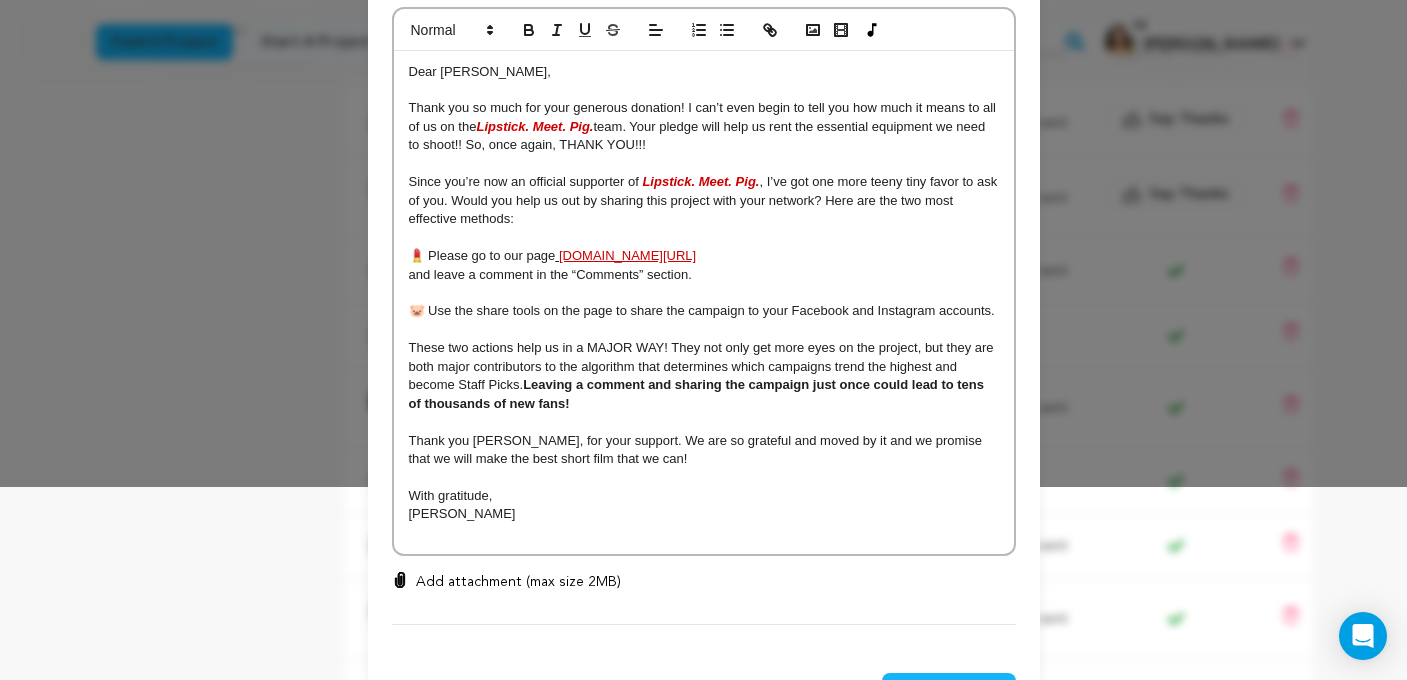 click on "[PERSON_NAME]" at bounding box center [704, 514] 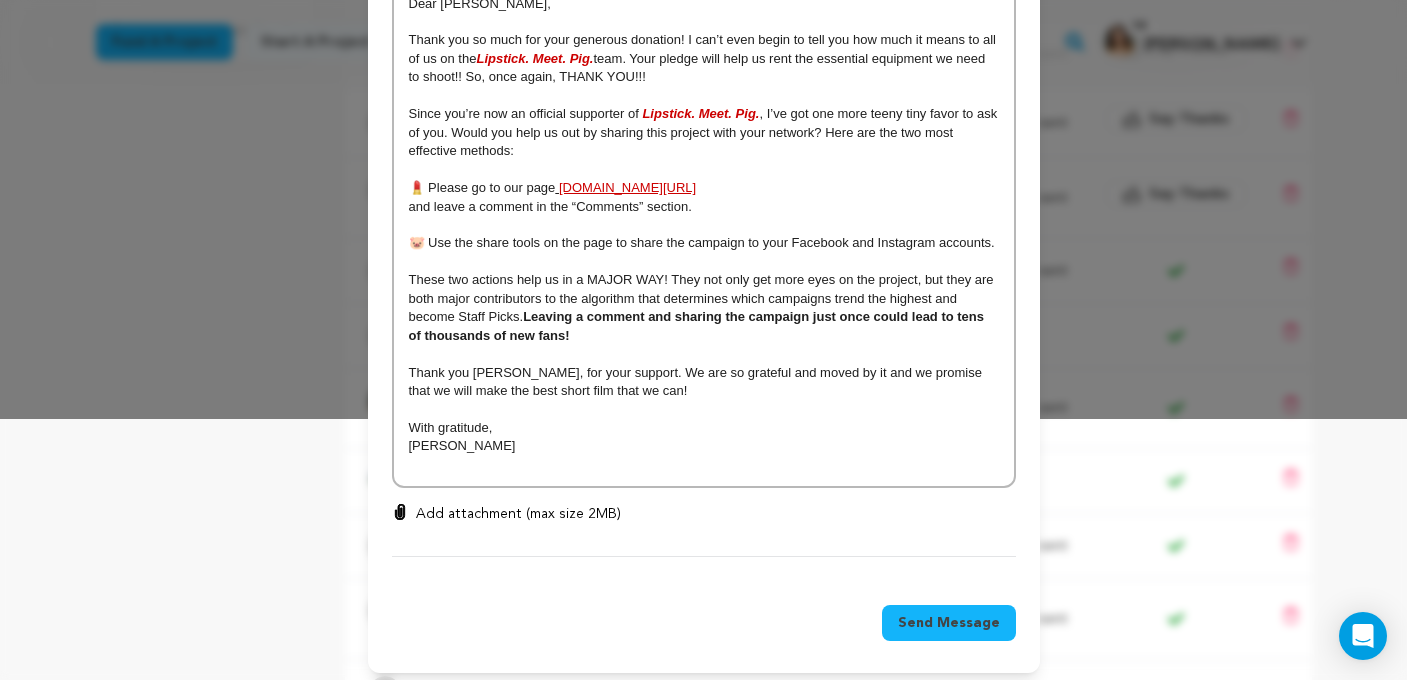 scroll, scrollTop: 260, scrollLeft: 0, axis: vertical 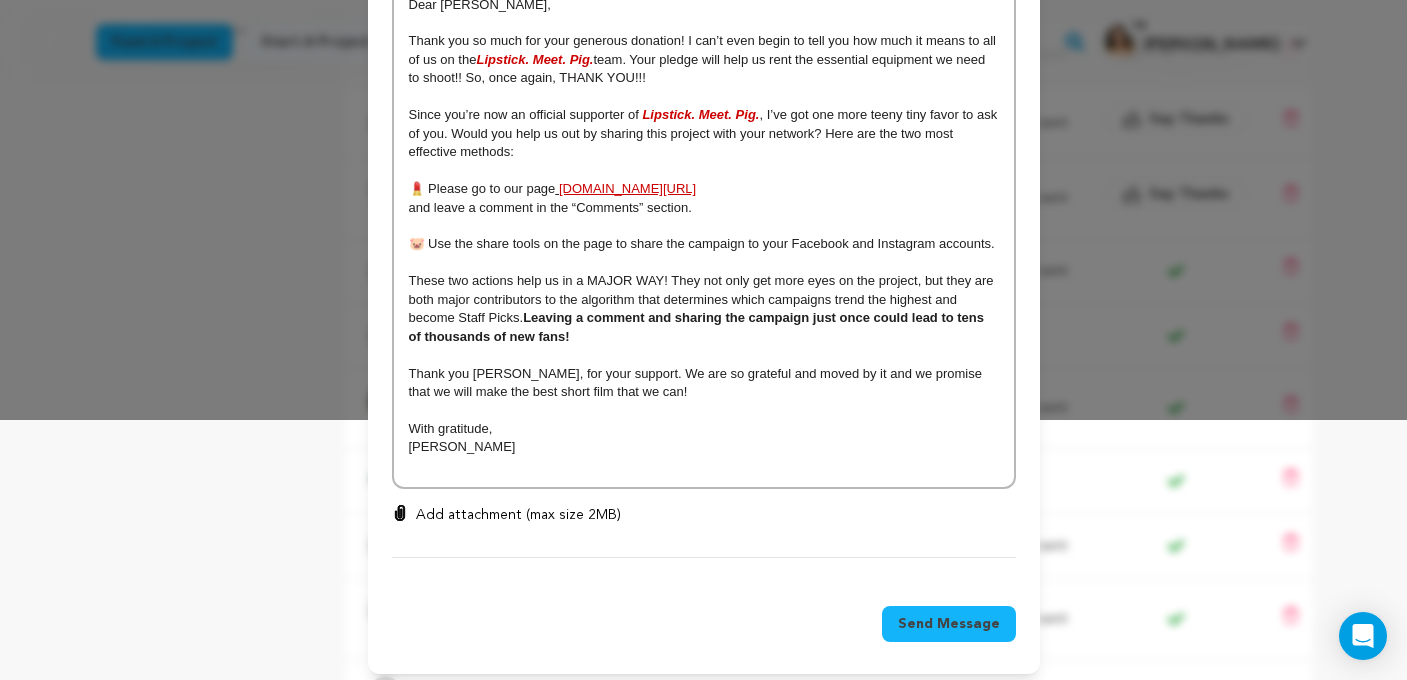 click on "Send Message" at bounding box center [949, 624] 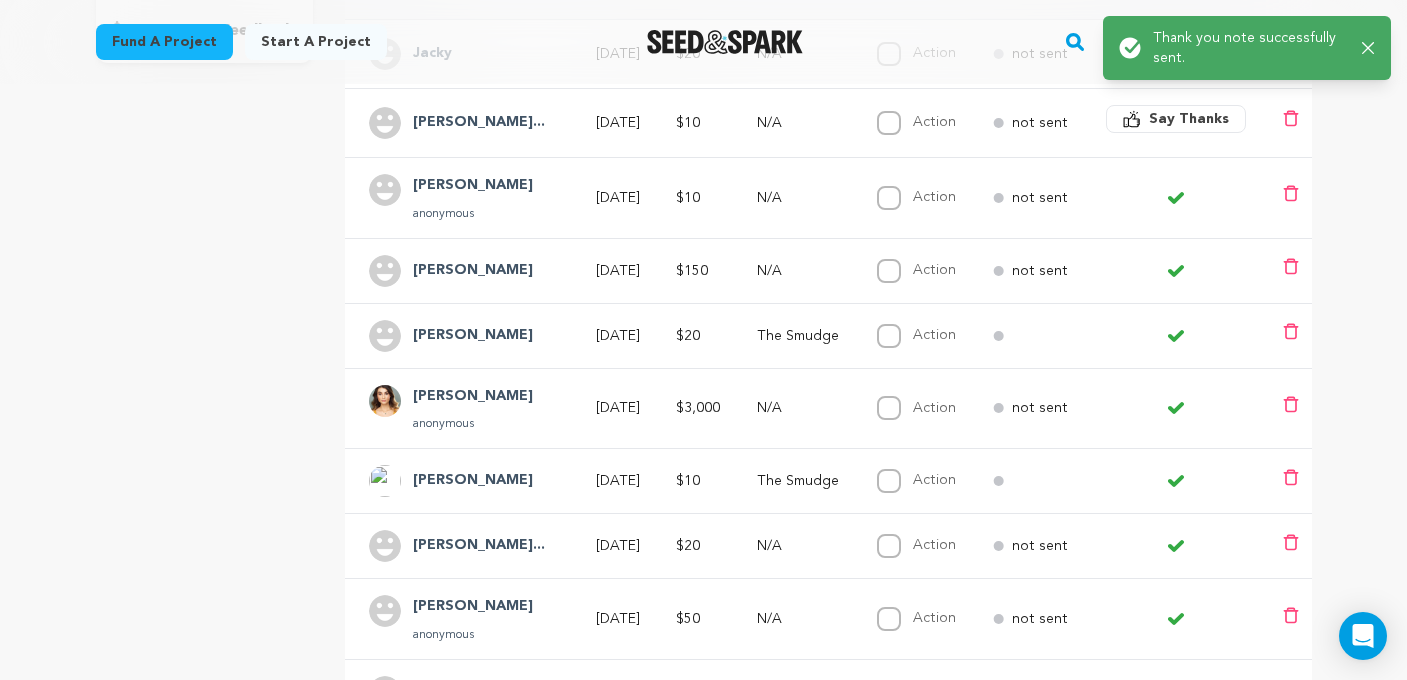 click on "Say Thanks" at bounding box center (1189, 119) 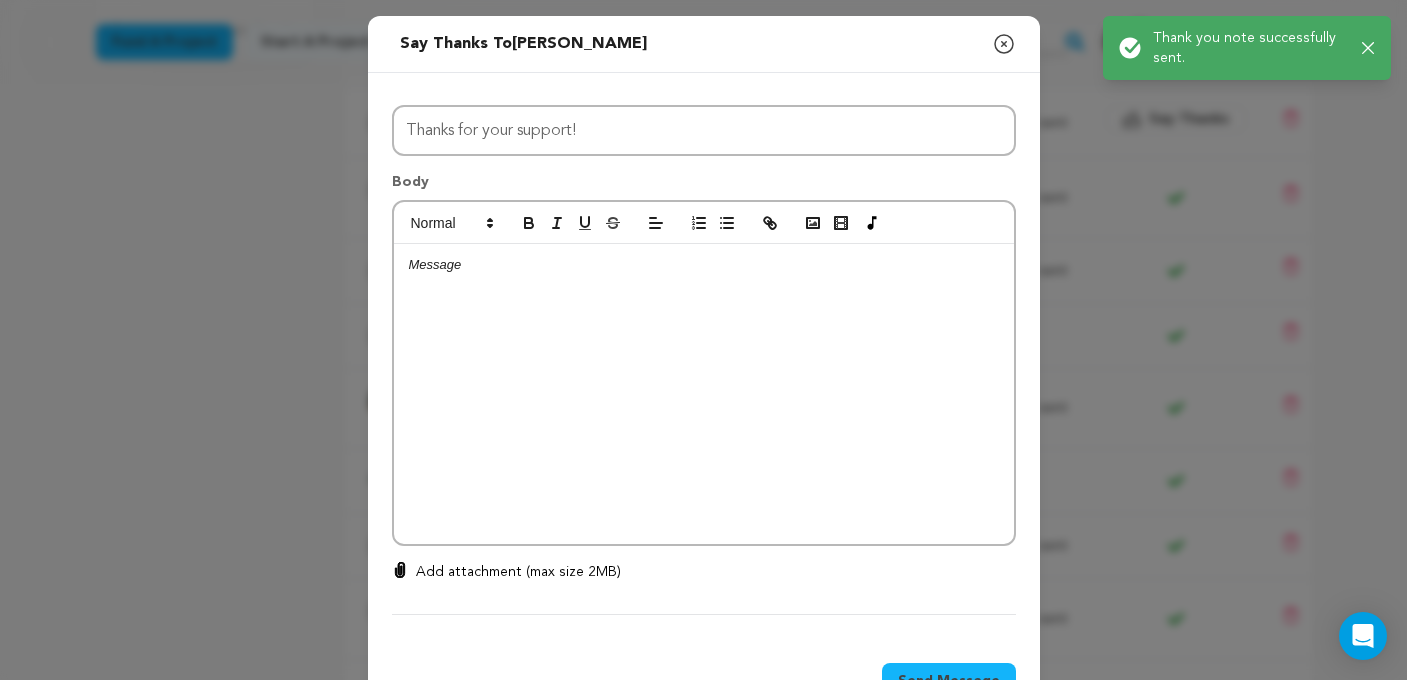 click at bounding box center [704, 394] 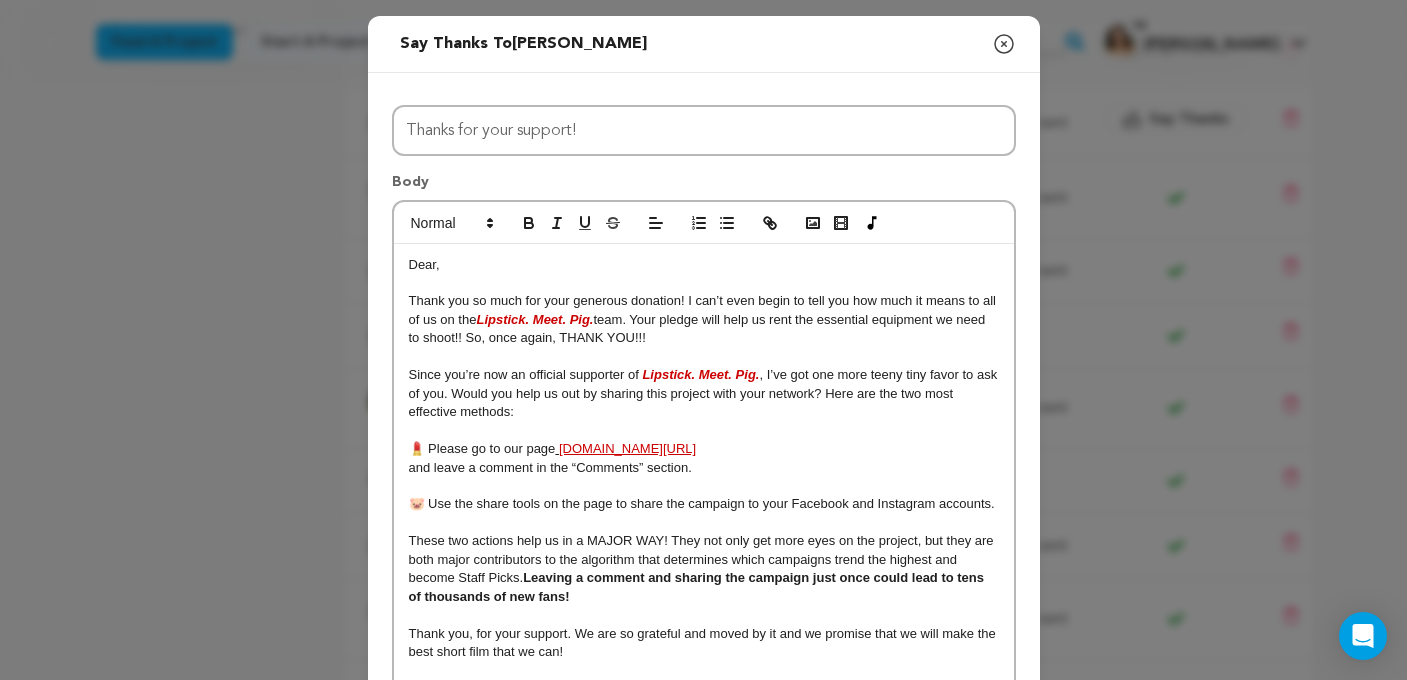 click on "team. Your pledge will help us rent the essential equipment we need to shoot!! So, once again, THANK YOU!!!" at bounding box center (699, 328) 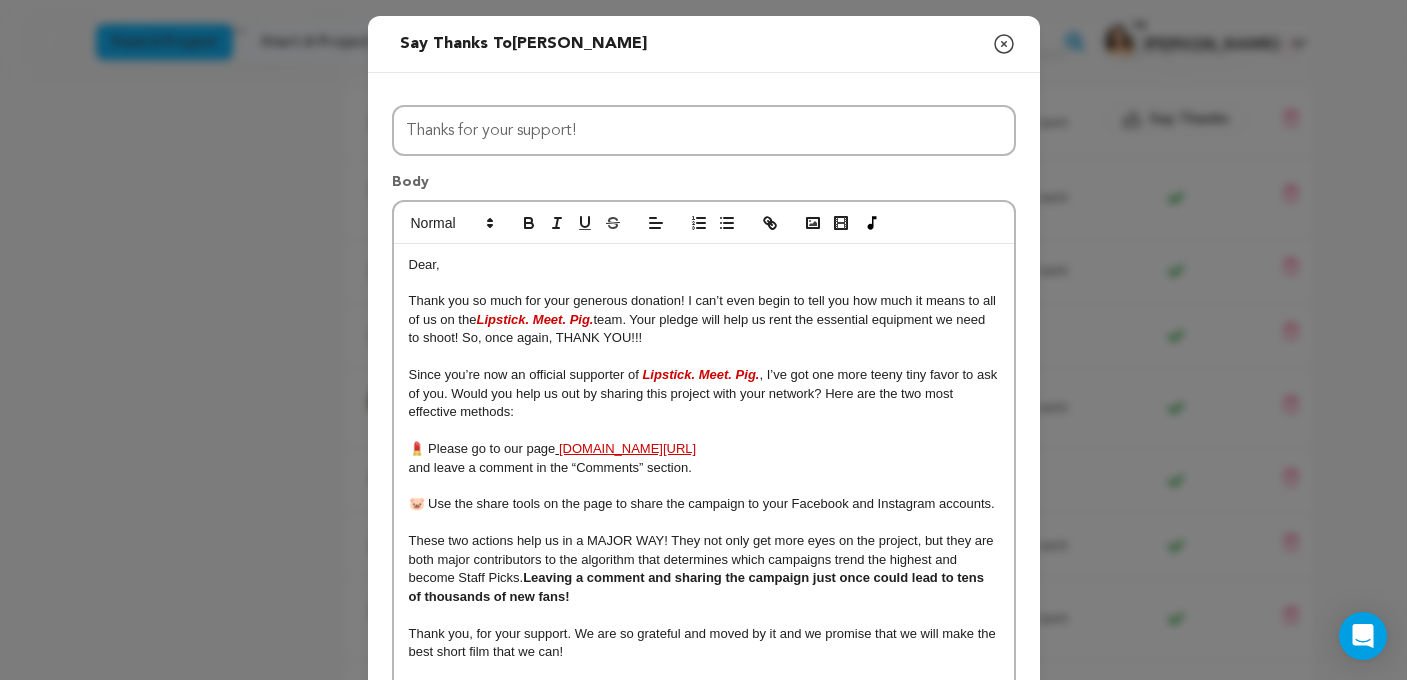 click on "Dear," at bounding box center (424, 264) 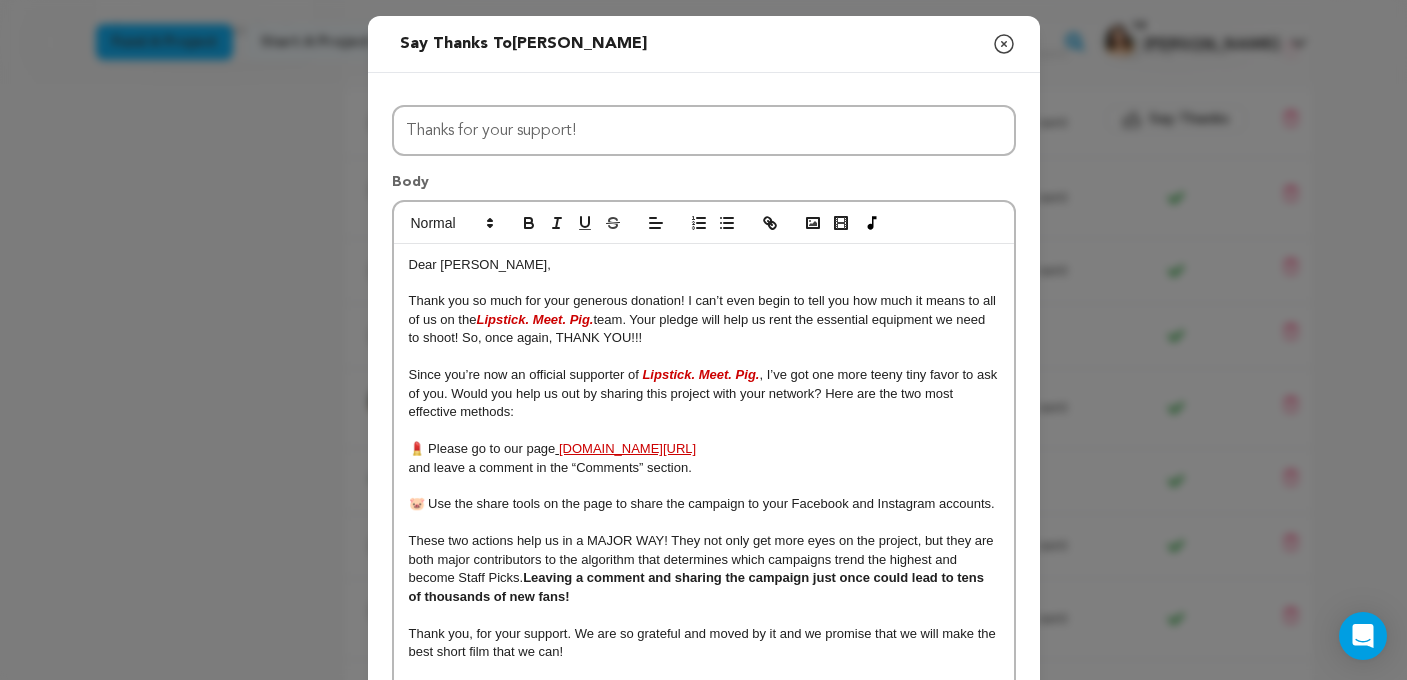 click on "🐷 Use the share tools on the page to share the campaign to your Facebook and Instagram accounts." at bounding box center [702, 503] 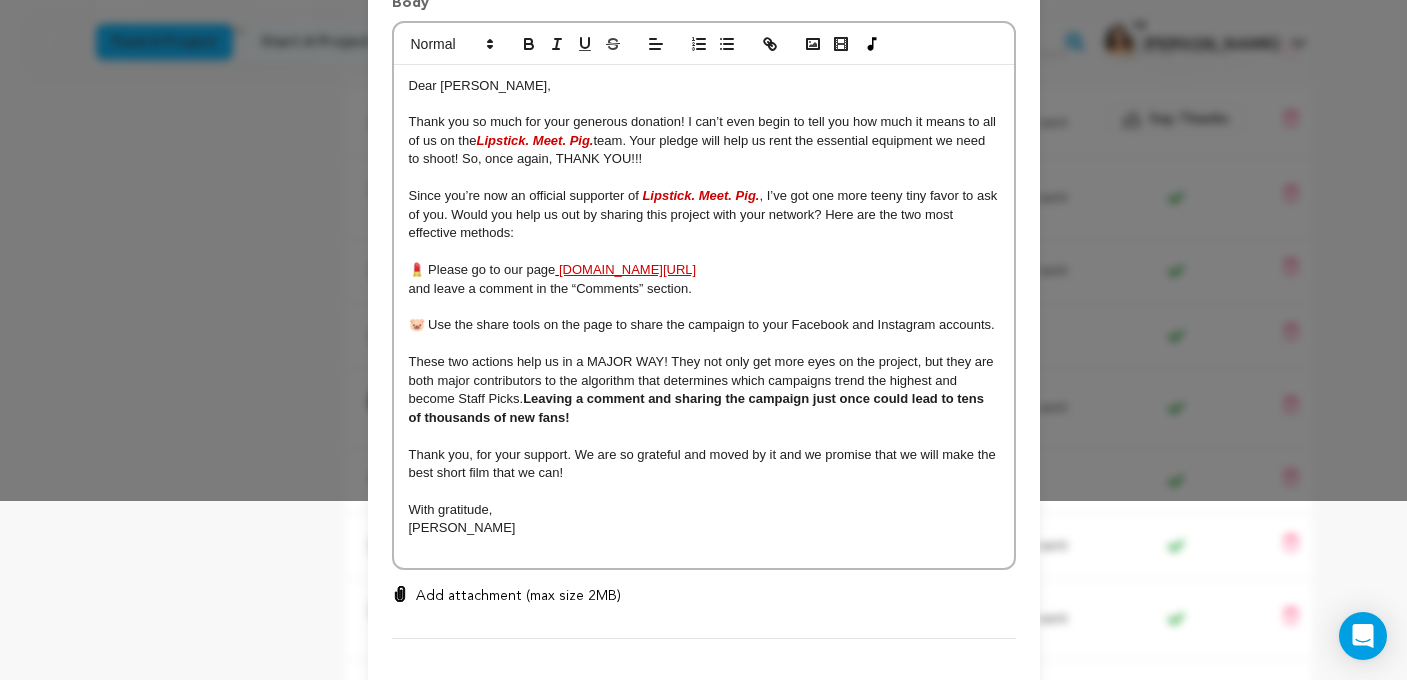 scroll, scrollTop: 235, scrollLeft: 0, axis: vertical 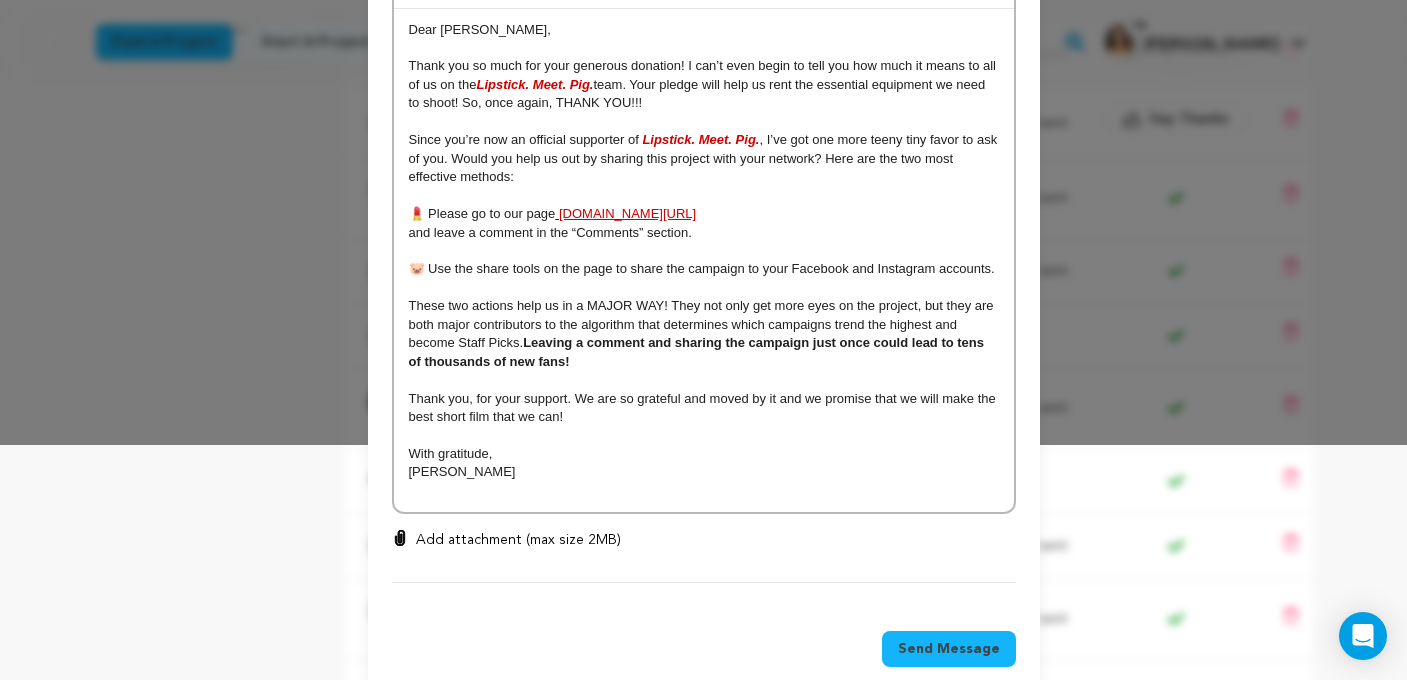 click on "Thank you, for your support. We are so grateful and moved by it and we promise that we will make the best short film that we can!" at bounding box center (704, 407) 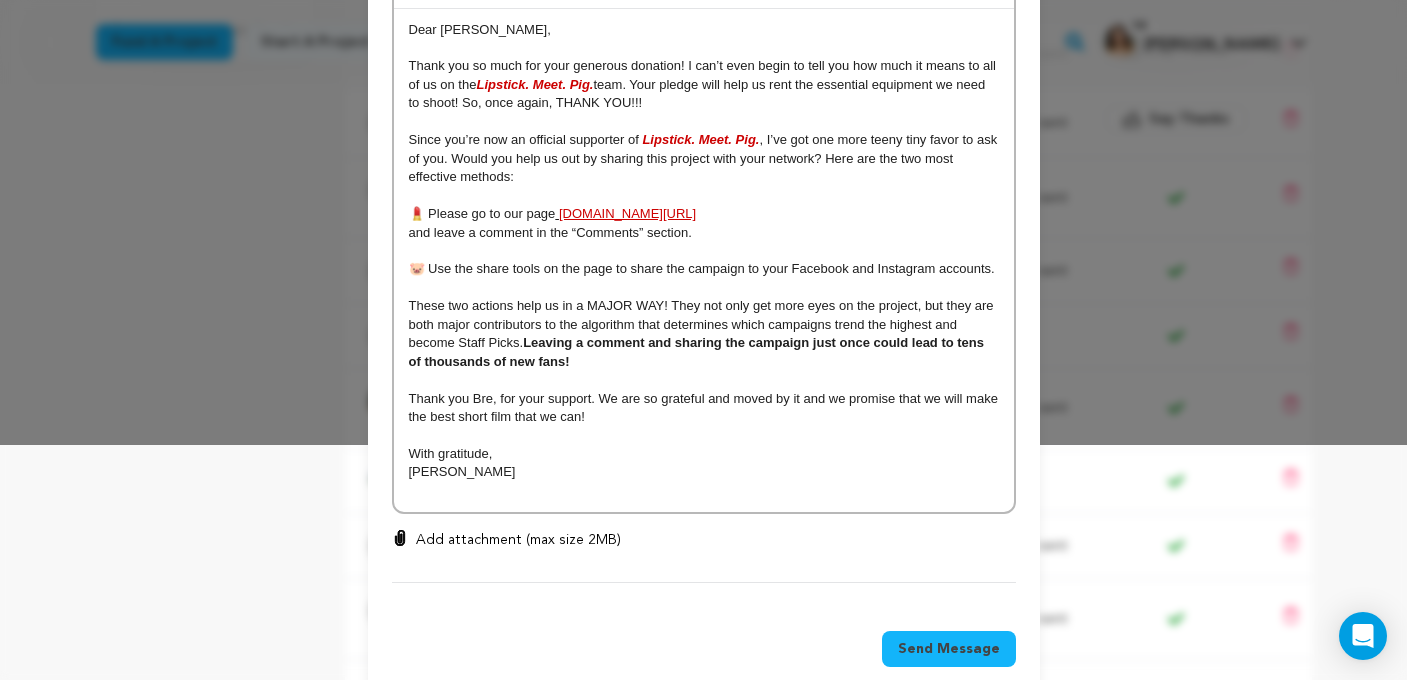 click at bounding box center (704, 436) 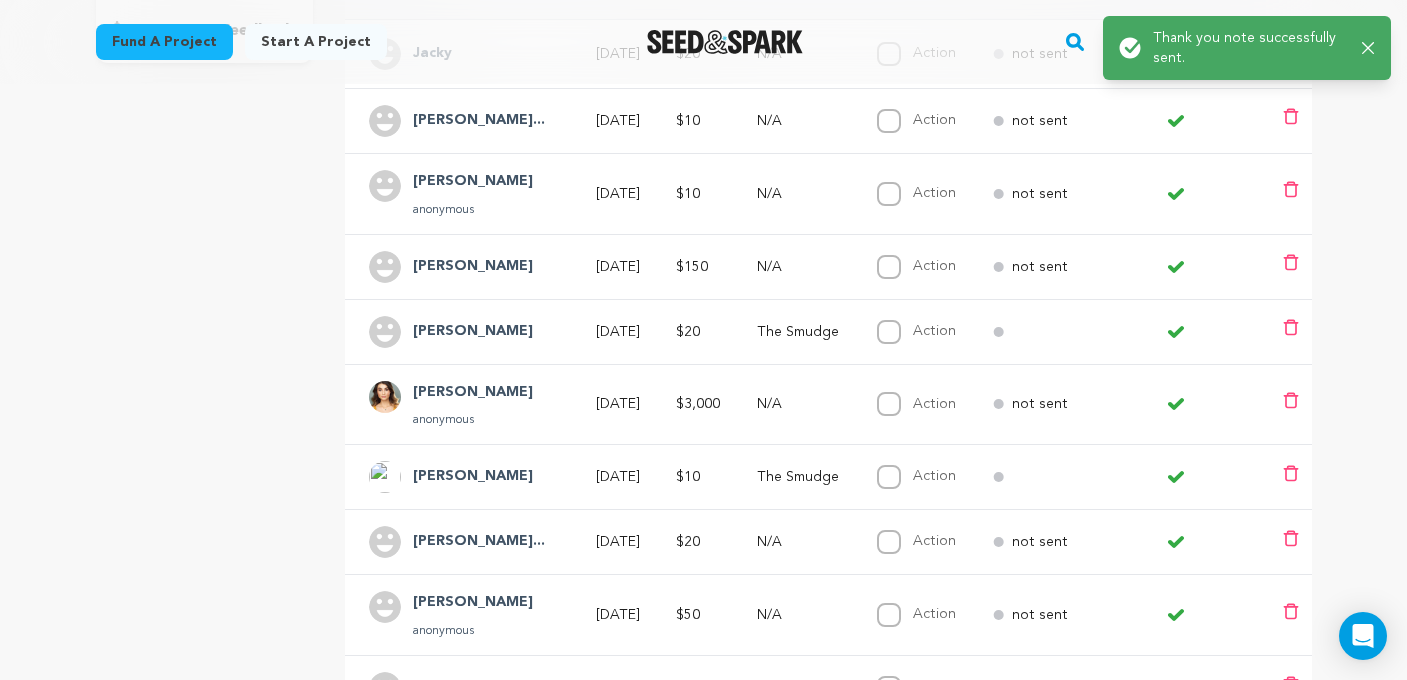 click 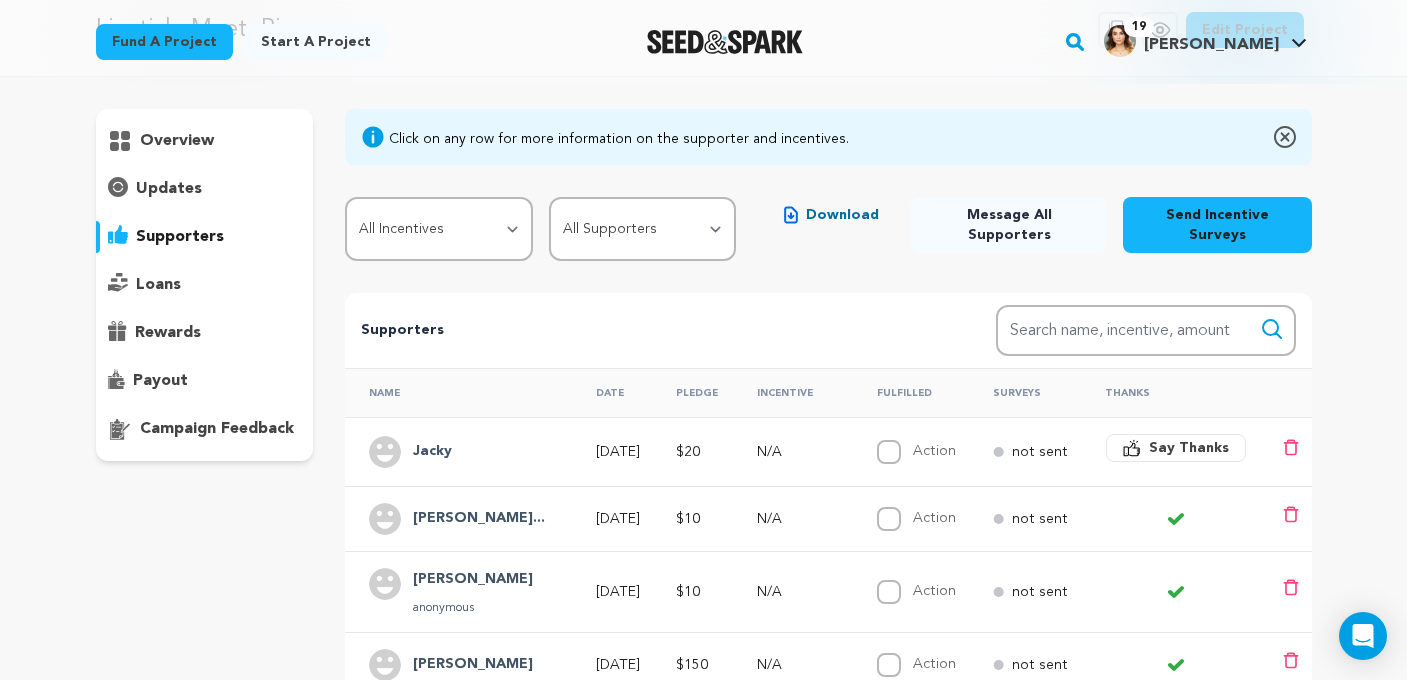 scroll, scrollTop: 105, scrollLeft: 0, axis: vertical 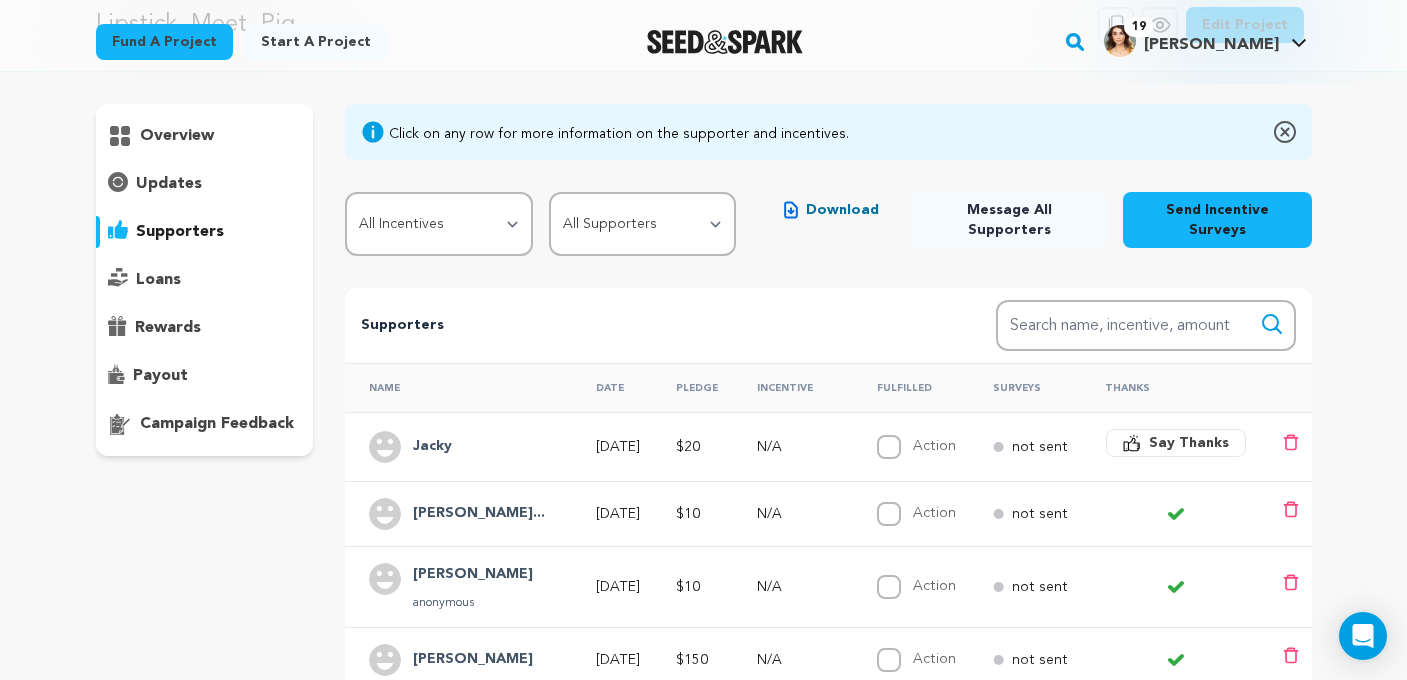 click on "Say Thanks" at bounding box center (1176, 443) 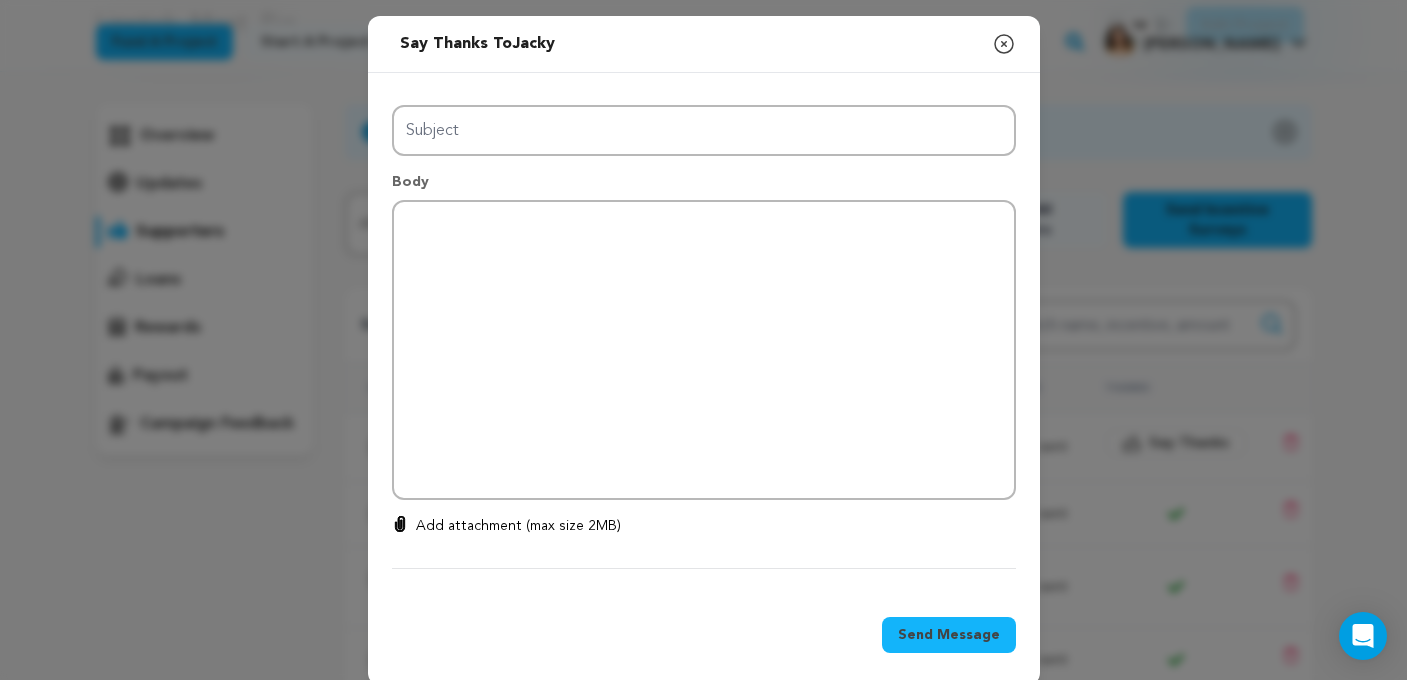 type on "Thanks for your support!" 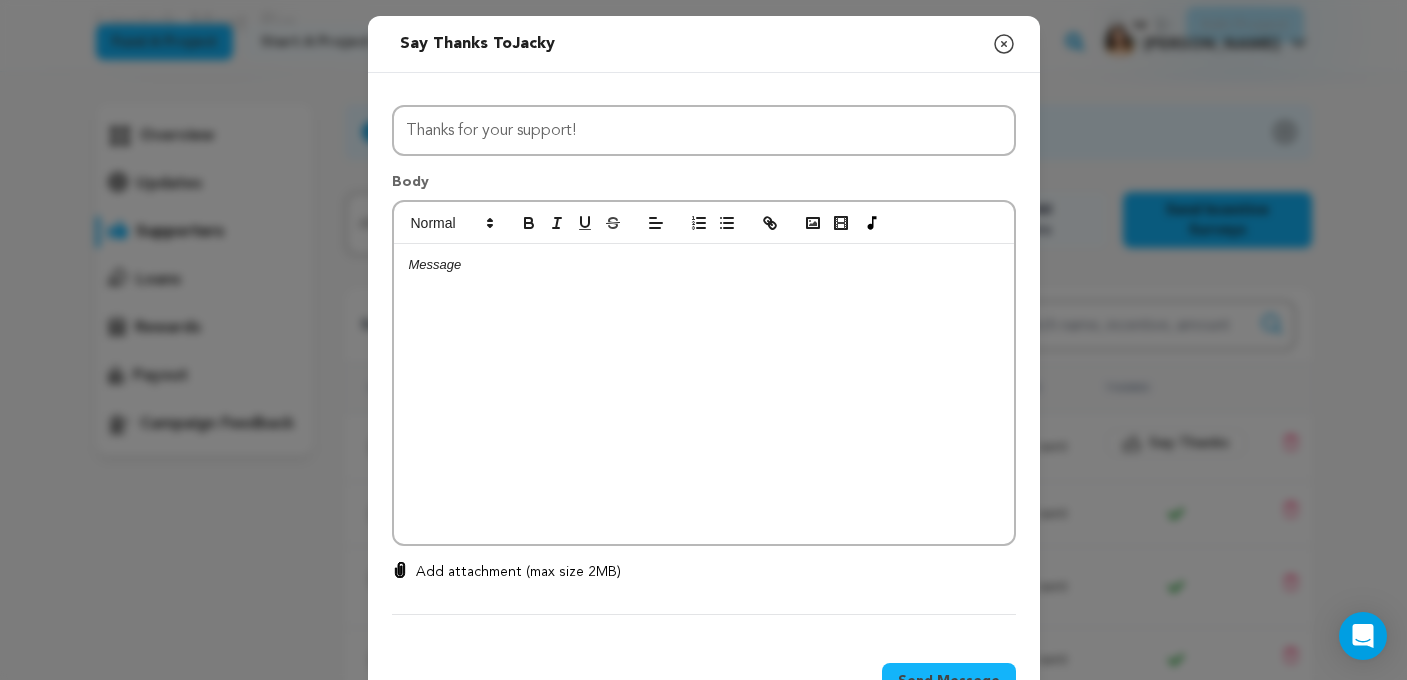 click at bounding box center [704, 394] 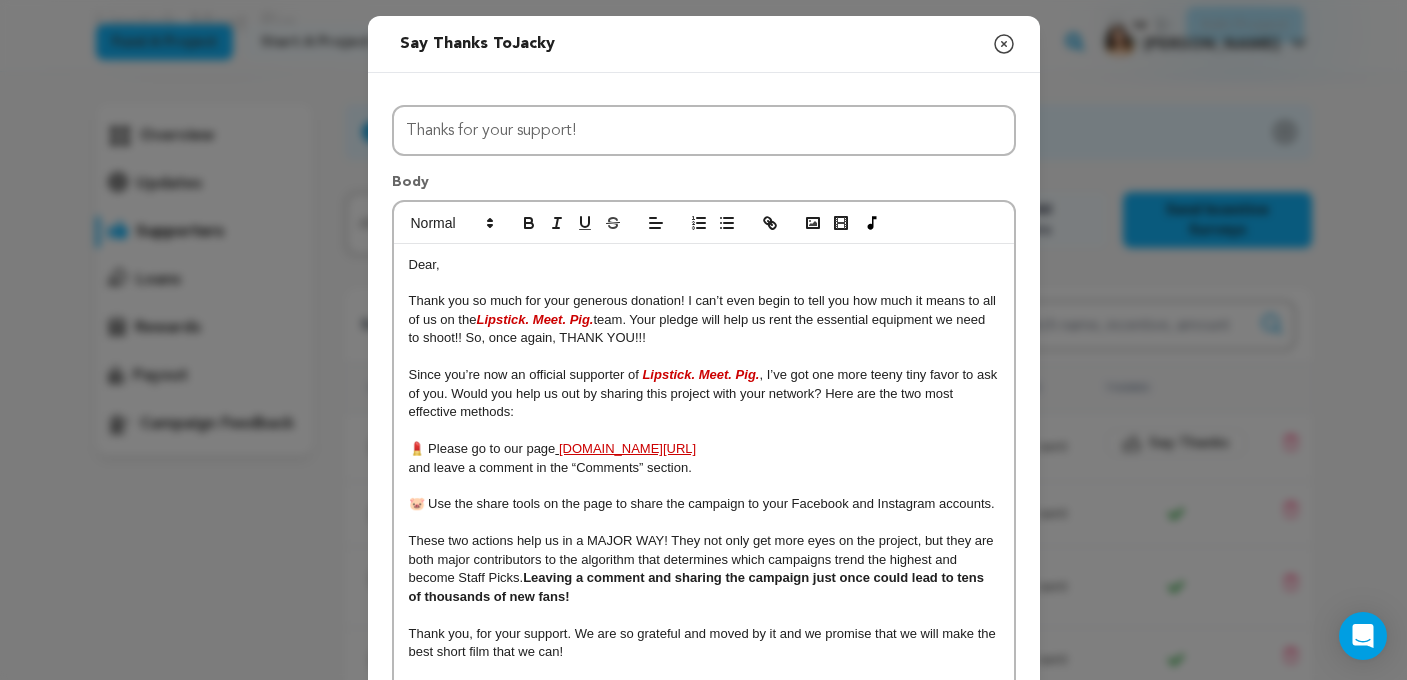 click on "Dear," at bounding box center [424, 264] 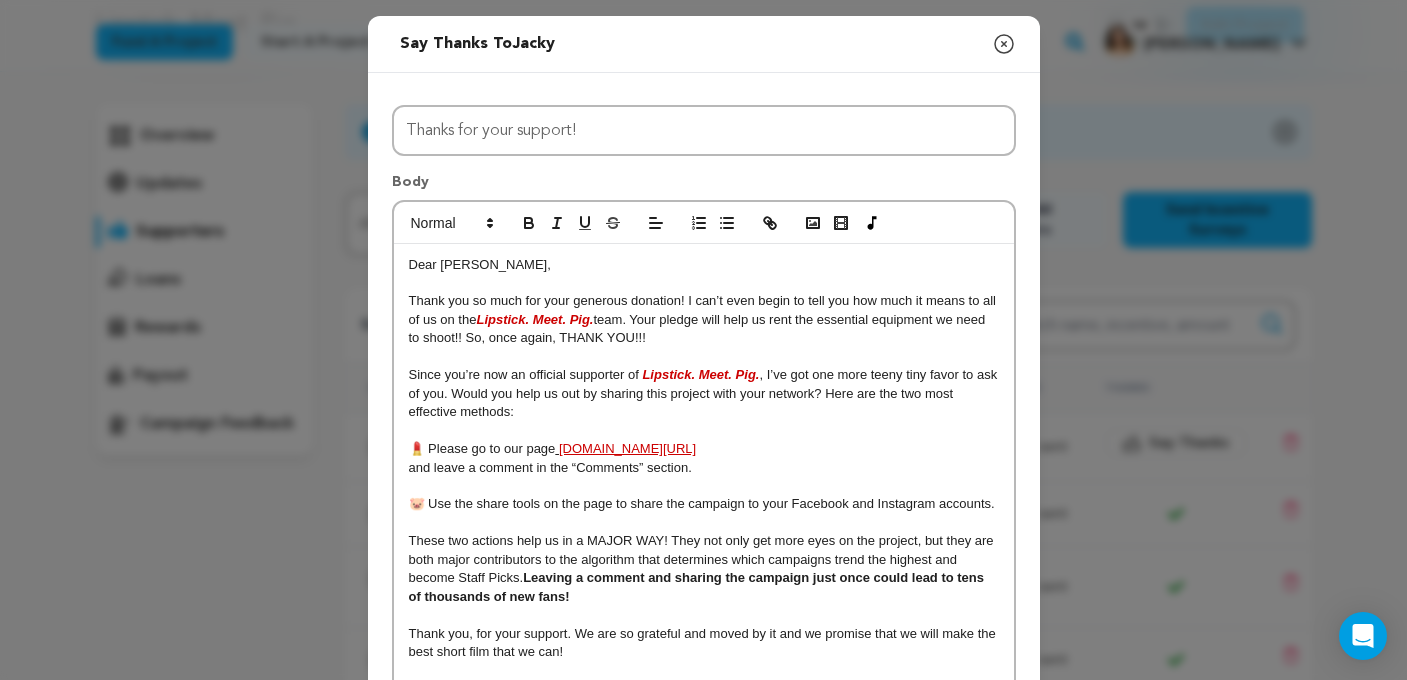 click on "team. Your pledge will help us rent the essential equipment we need to shoot!! So, once again, THANK YOU!!!" at bounding box center [699, 328] 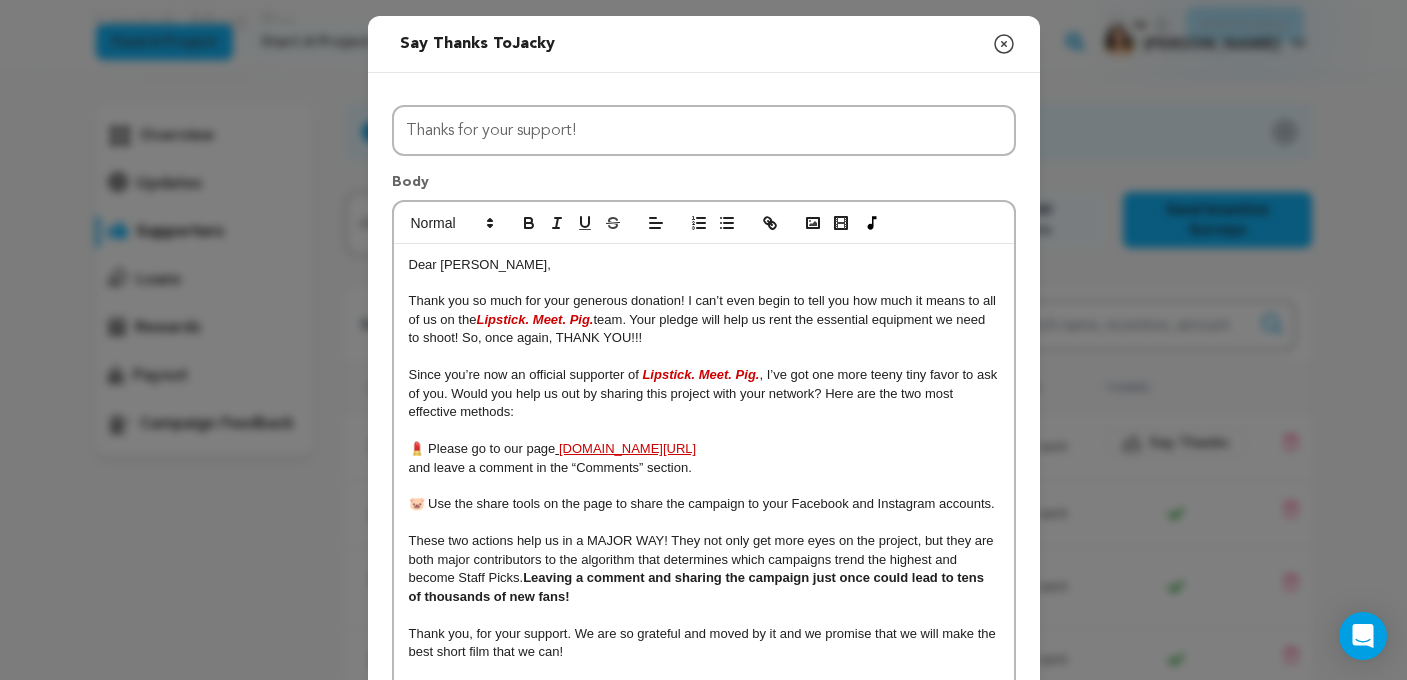 scroll, scrollTop: 153, scrollLeft: 0, axis: vertical 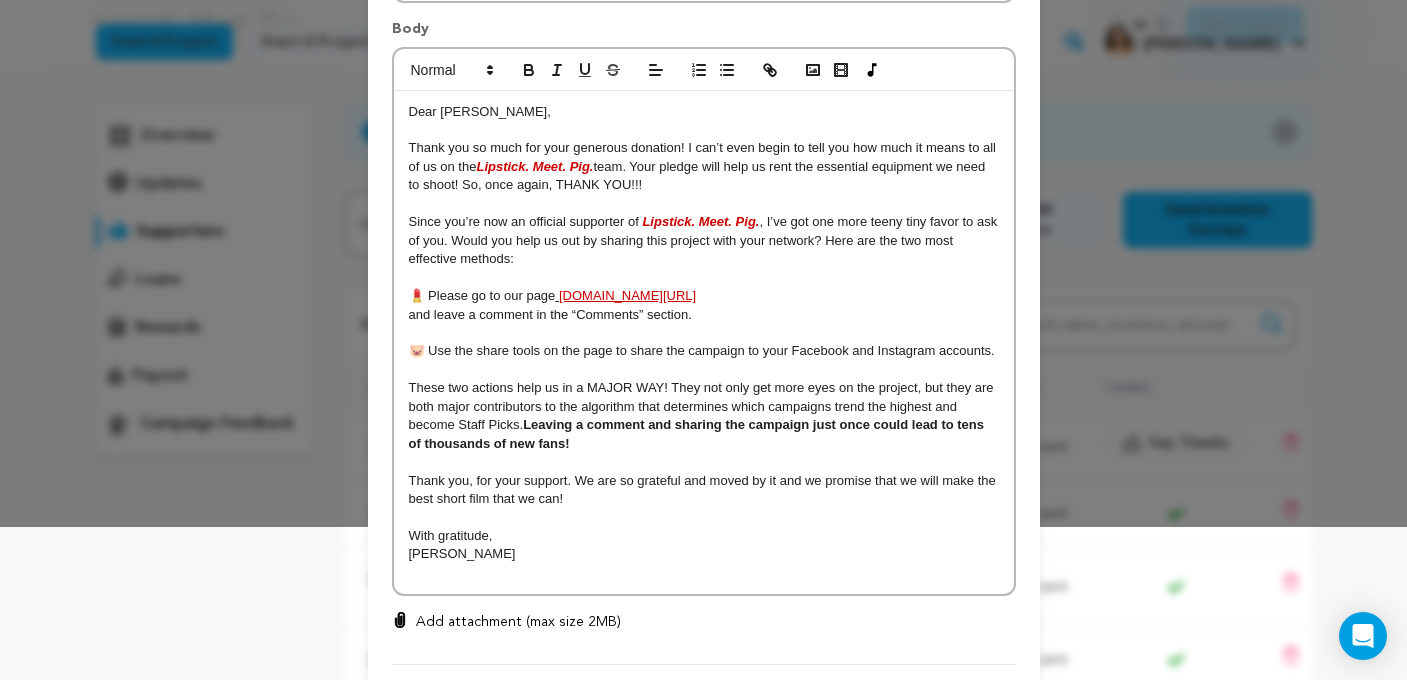 click on "Thank you, for your support. We are so grateful and moved by it and we promise that we will make the best short film that we can!" at bounding box center [704, 489] 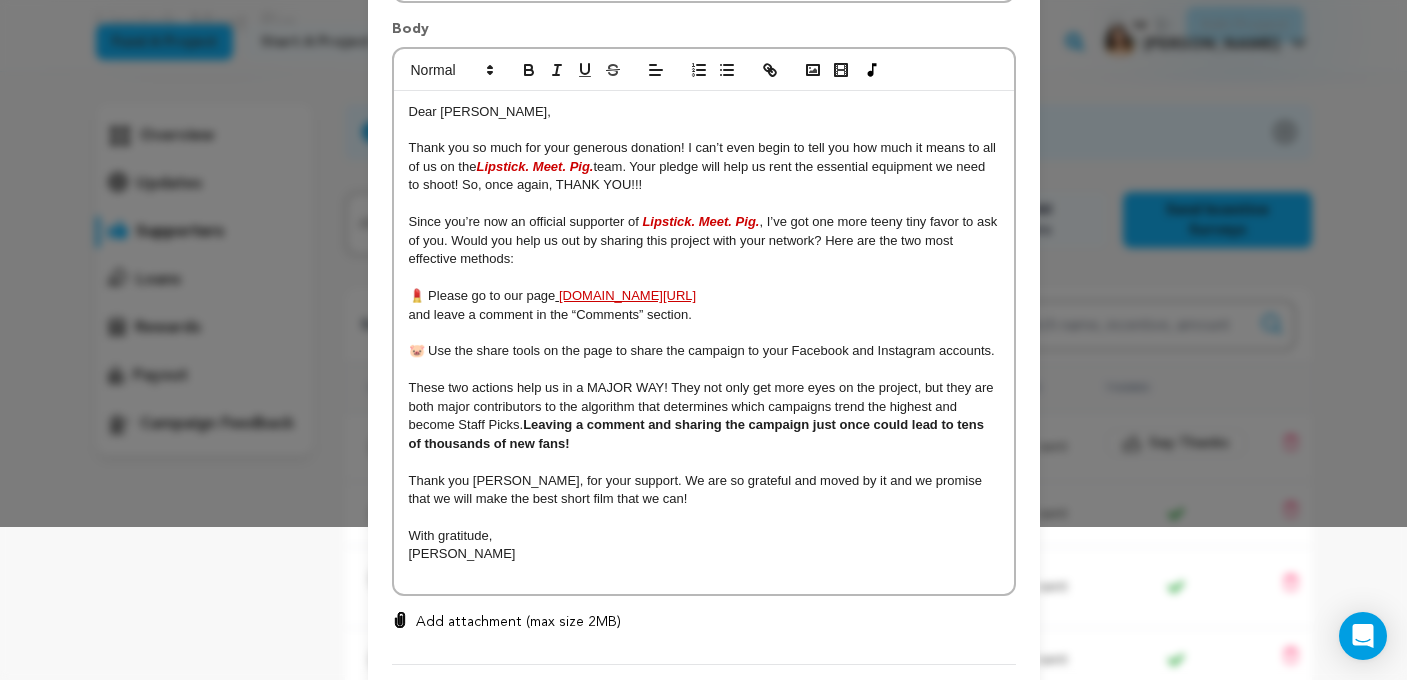 click at bounding box center [704, 518] 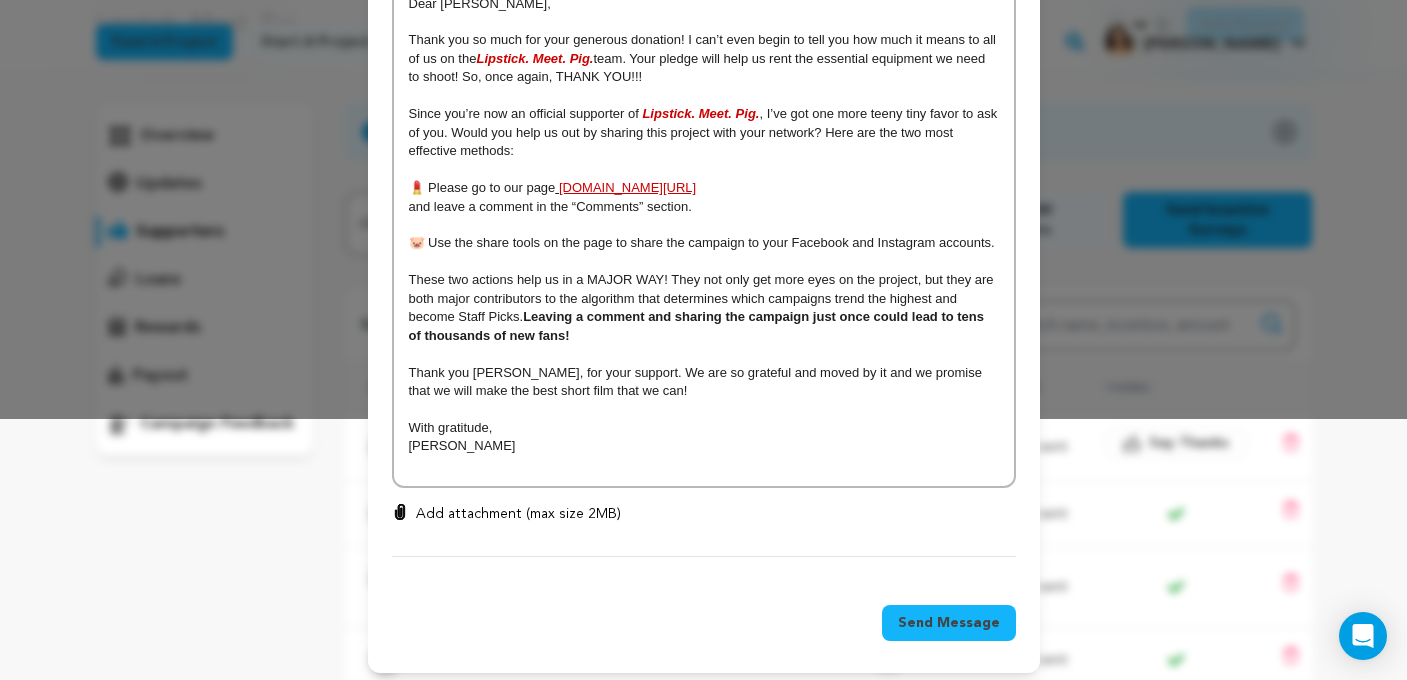 scroll, scrollTop: 260, scrollLeft: 0, axis: vertical 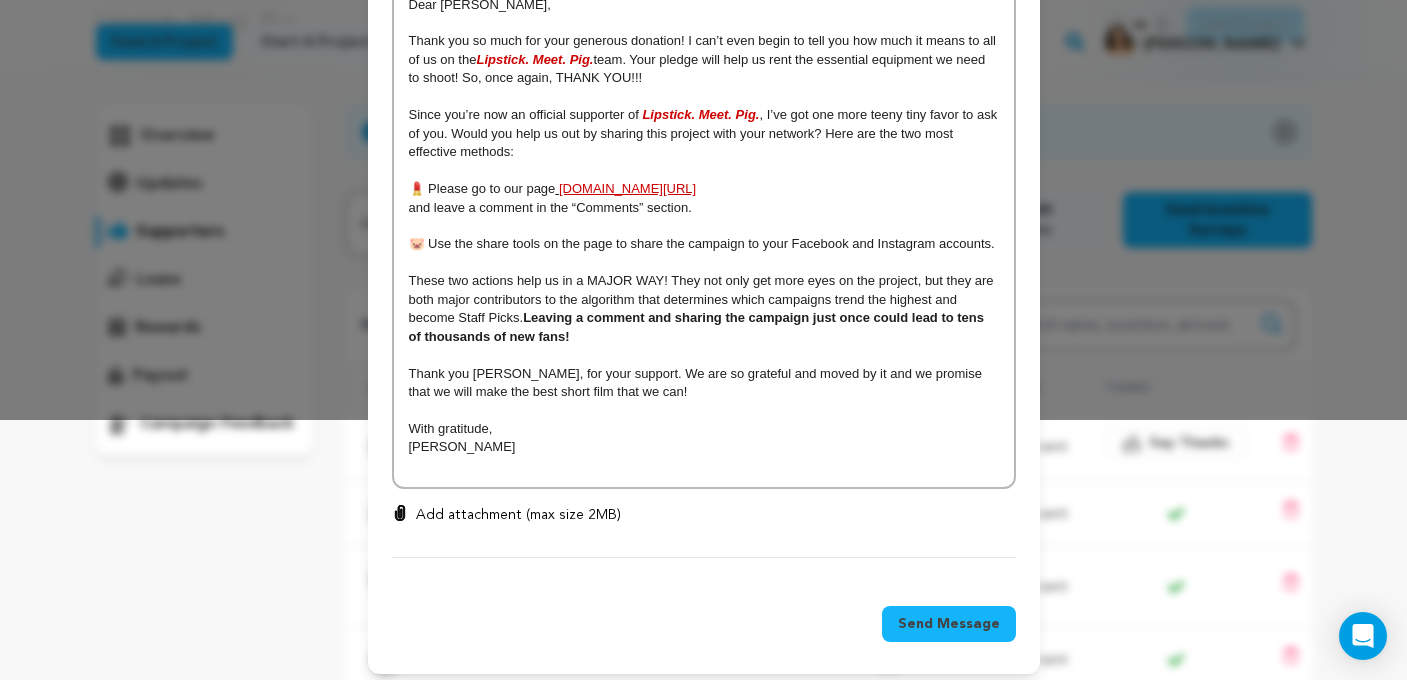 click on "Send Message" at bounding box center (949, 624) 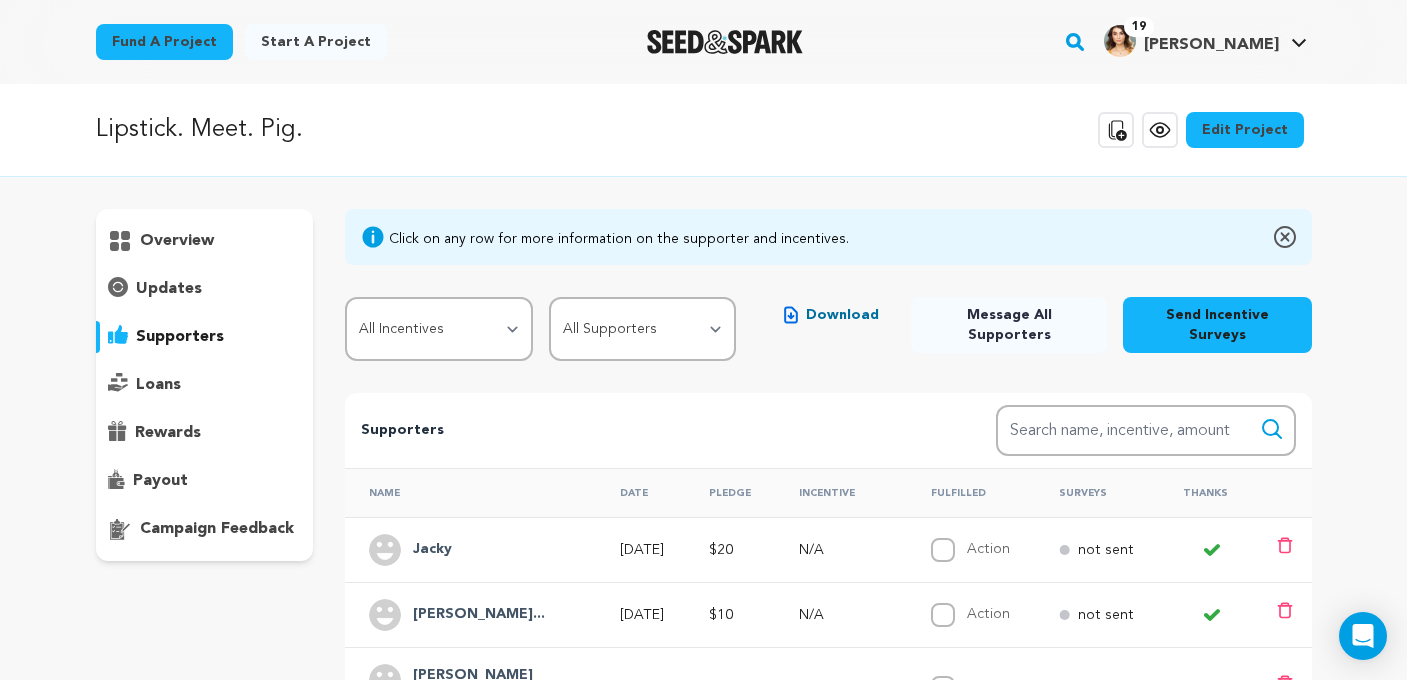 scroll, scrollTop: 0, scrollLeft: 0, axis: both 